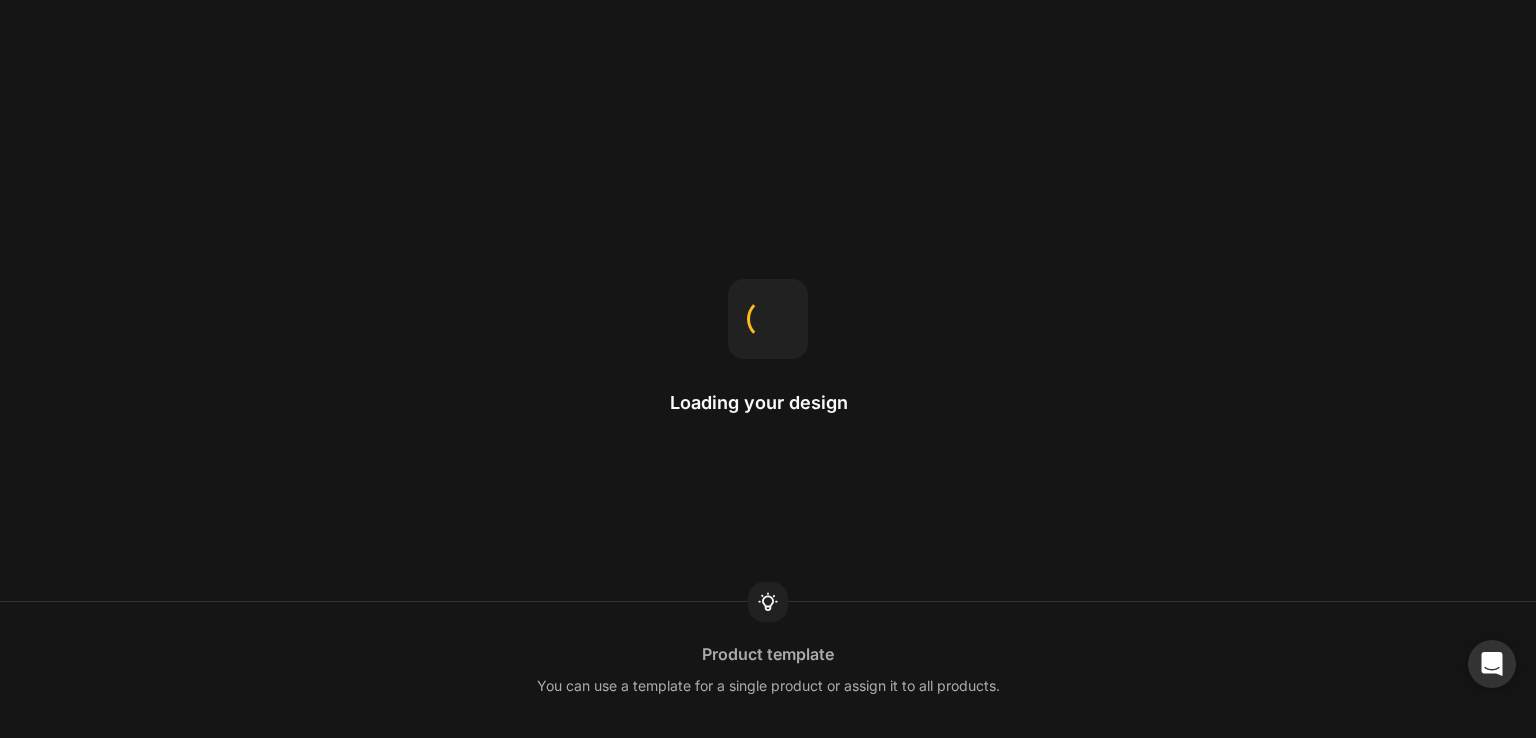 scroll, scrollTop: 0, scrollLeft: 0, axis: both 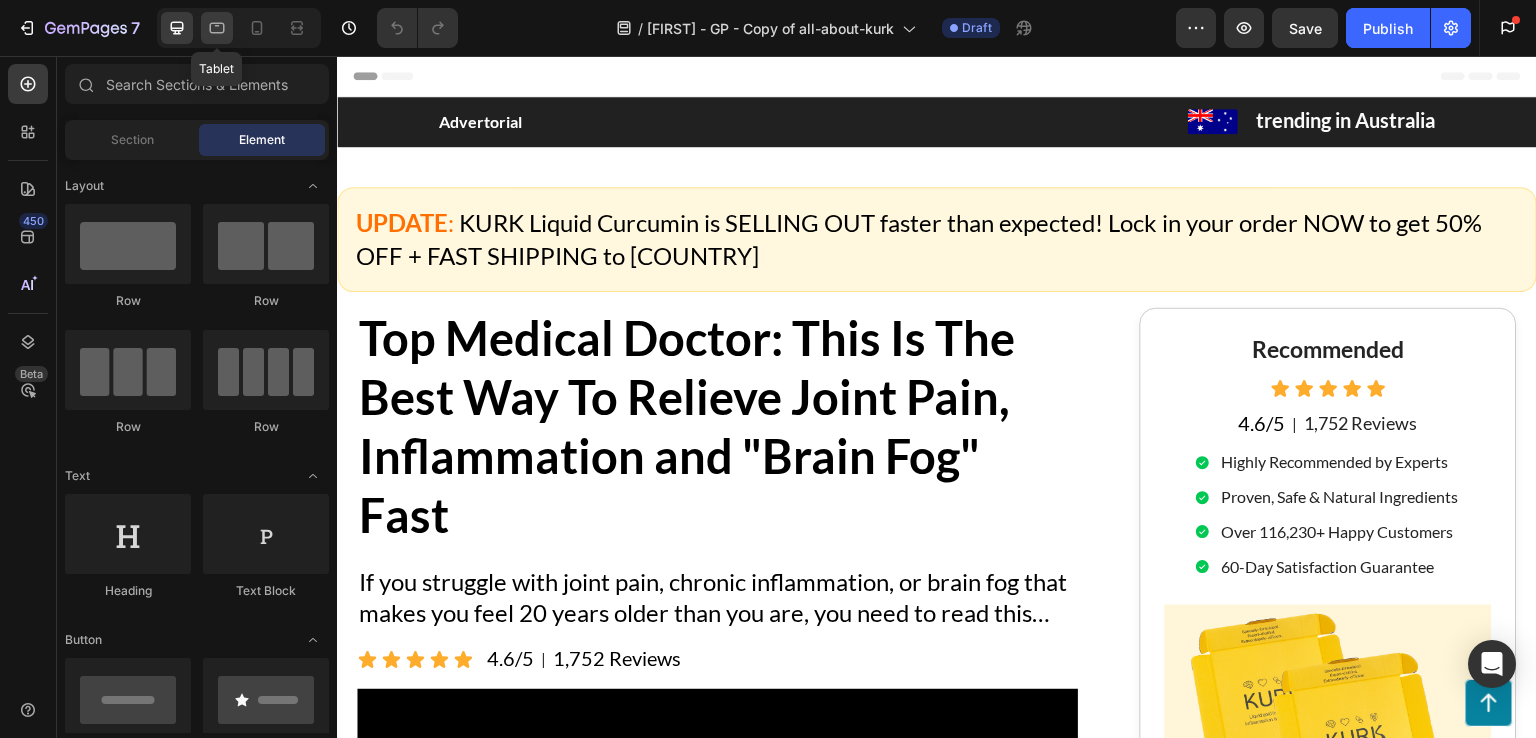 click 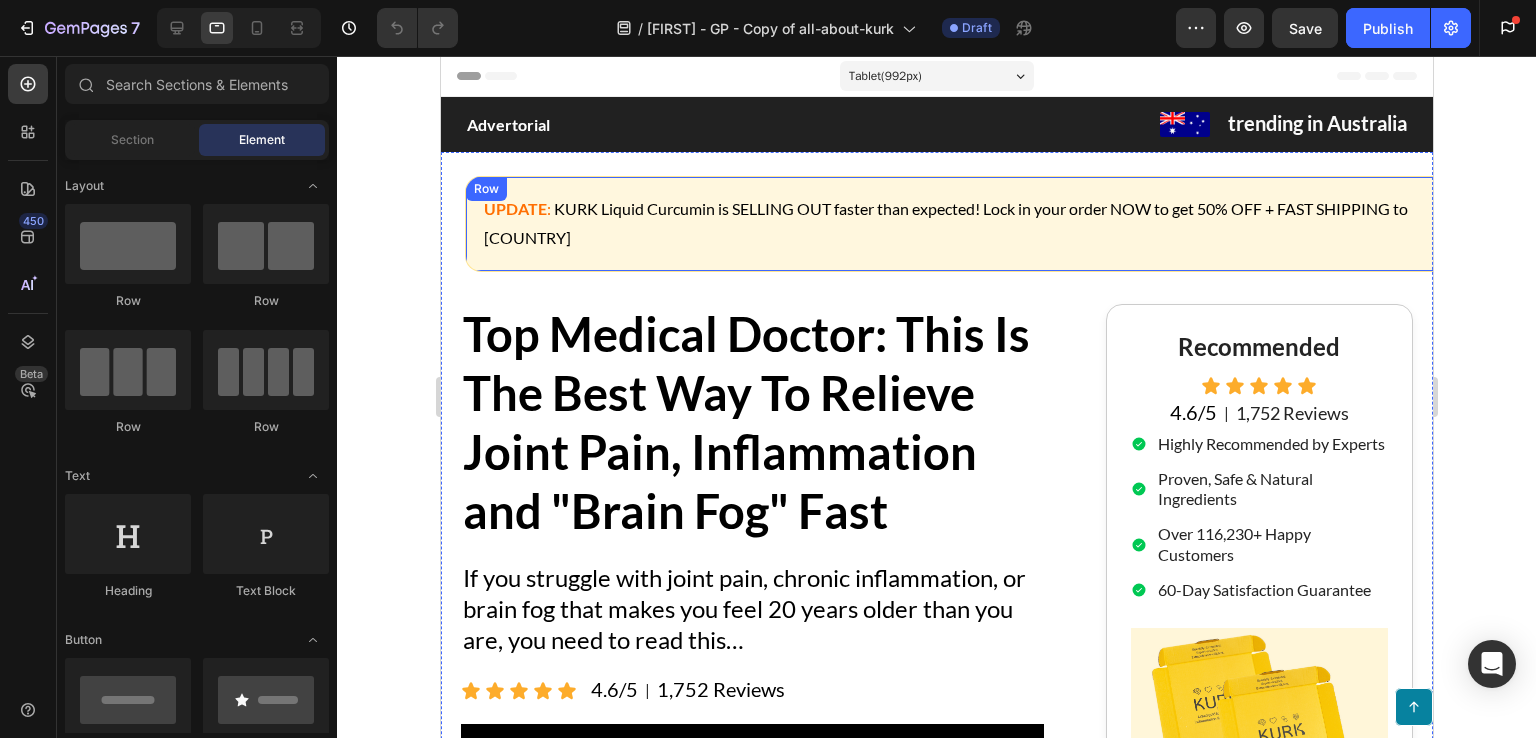 click on "UPDATE :   KURK Liquid Curcumin is SELLING OUT faster than expected! Lock in your order NOW to get  50% OFF + FAST SHIPPING to Australia Text Block Row" at bounding box center [960, 224] 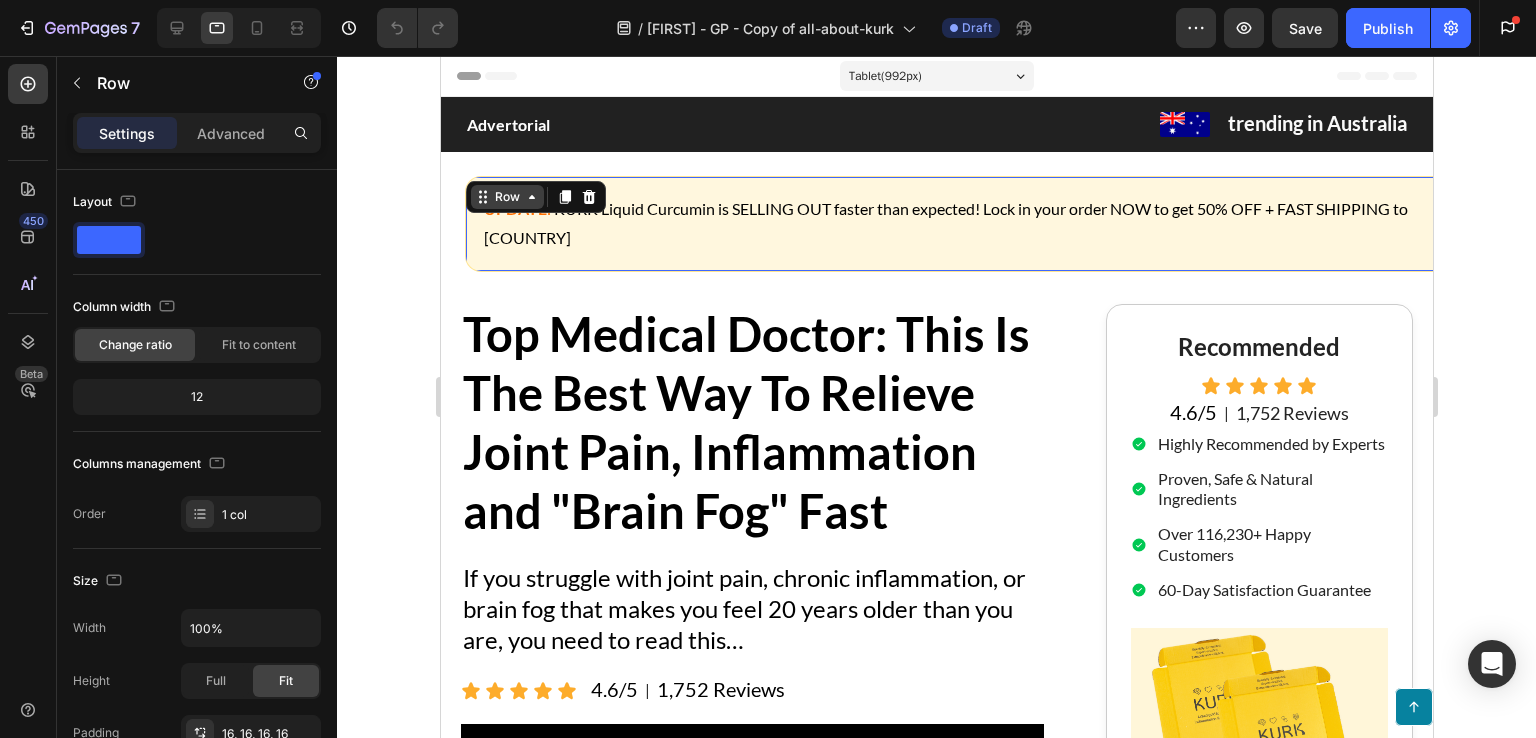 click on "Row" at bounding box center [506, 197] 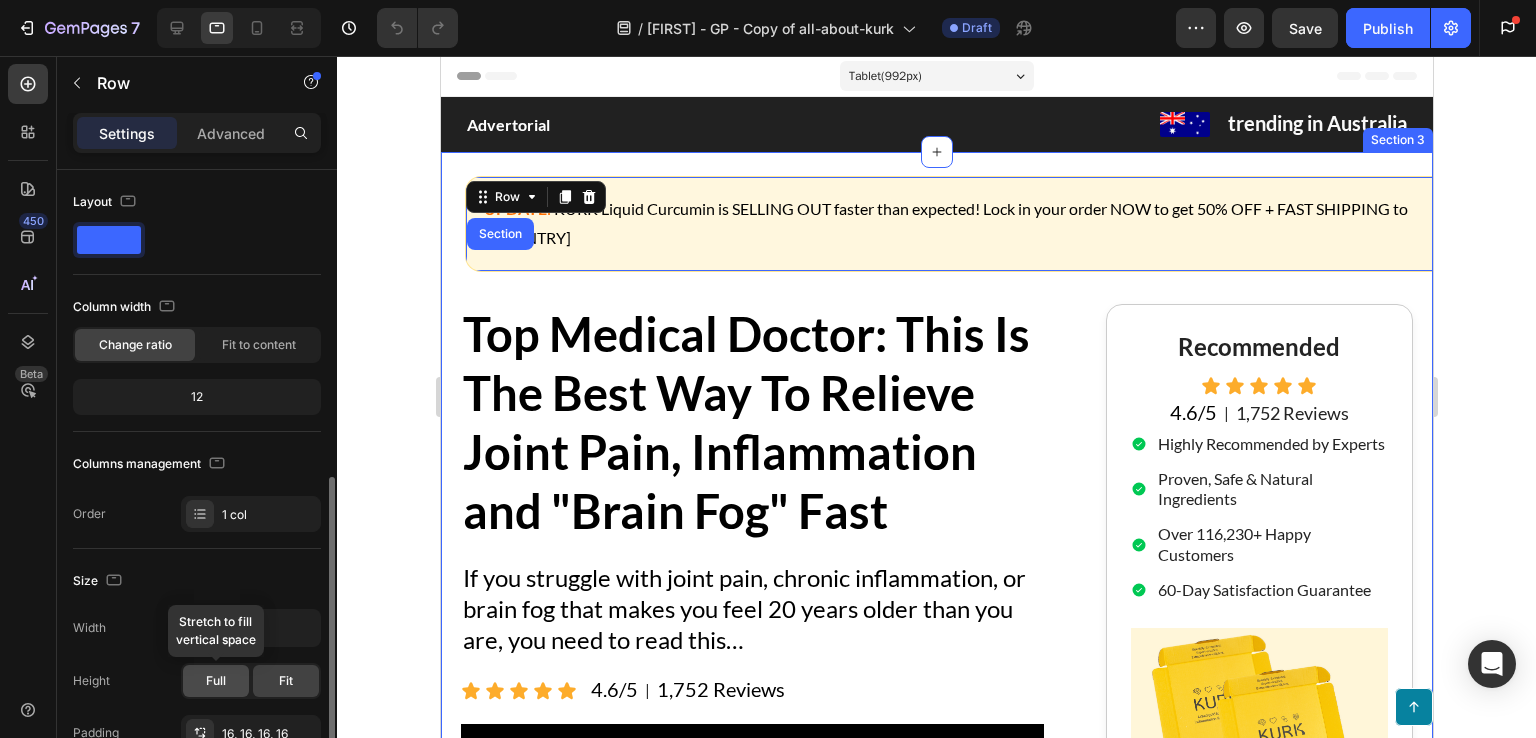 scroll, scrollTop: 200, scrollLeft: 0, axis: vertical 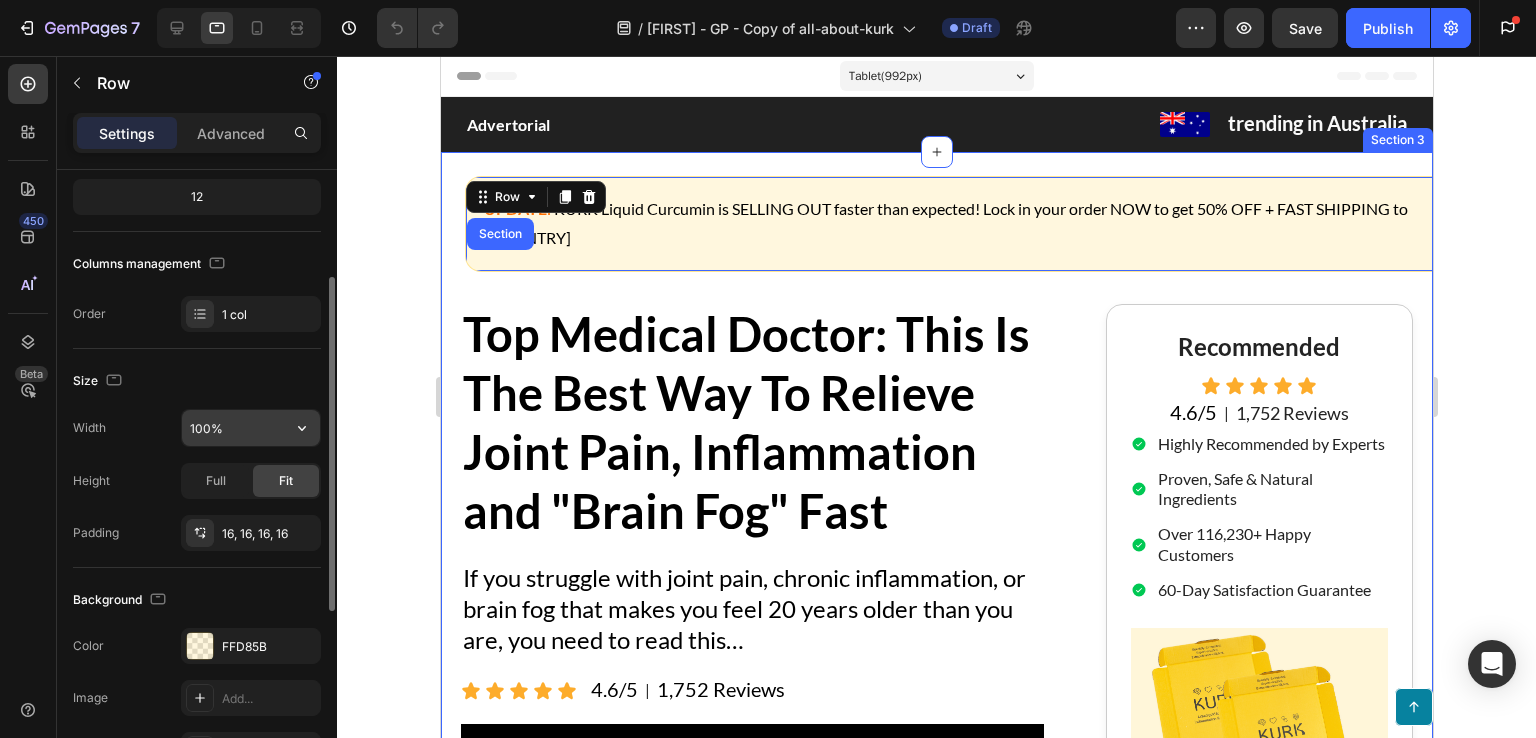 click on "100%" at bounding box center [251, 428] 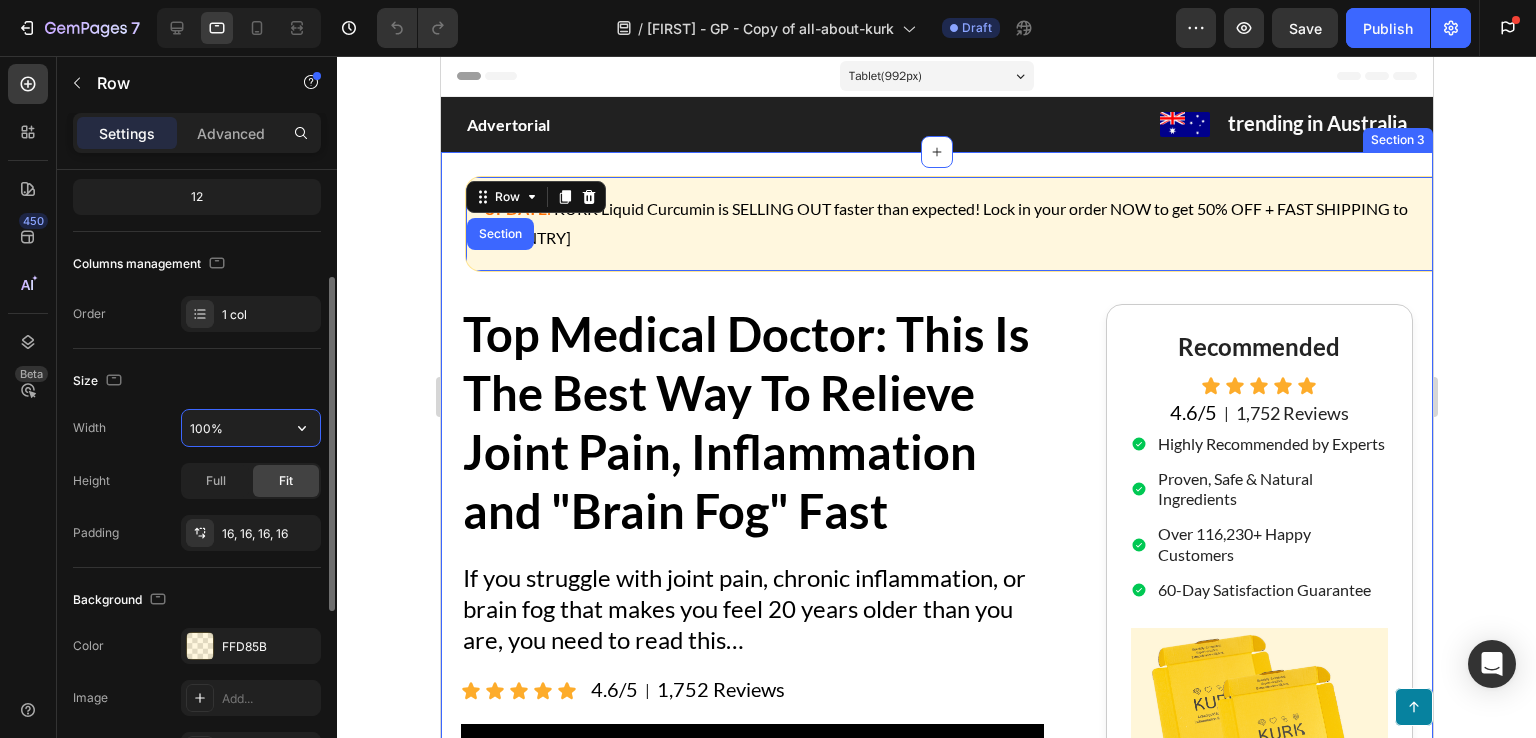 click on "100%" at bounding box center (251, 428) 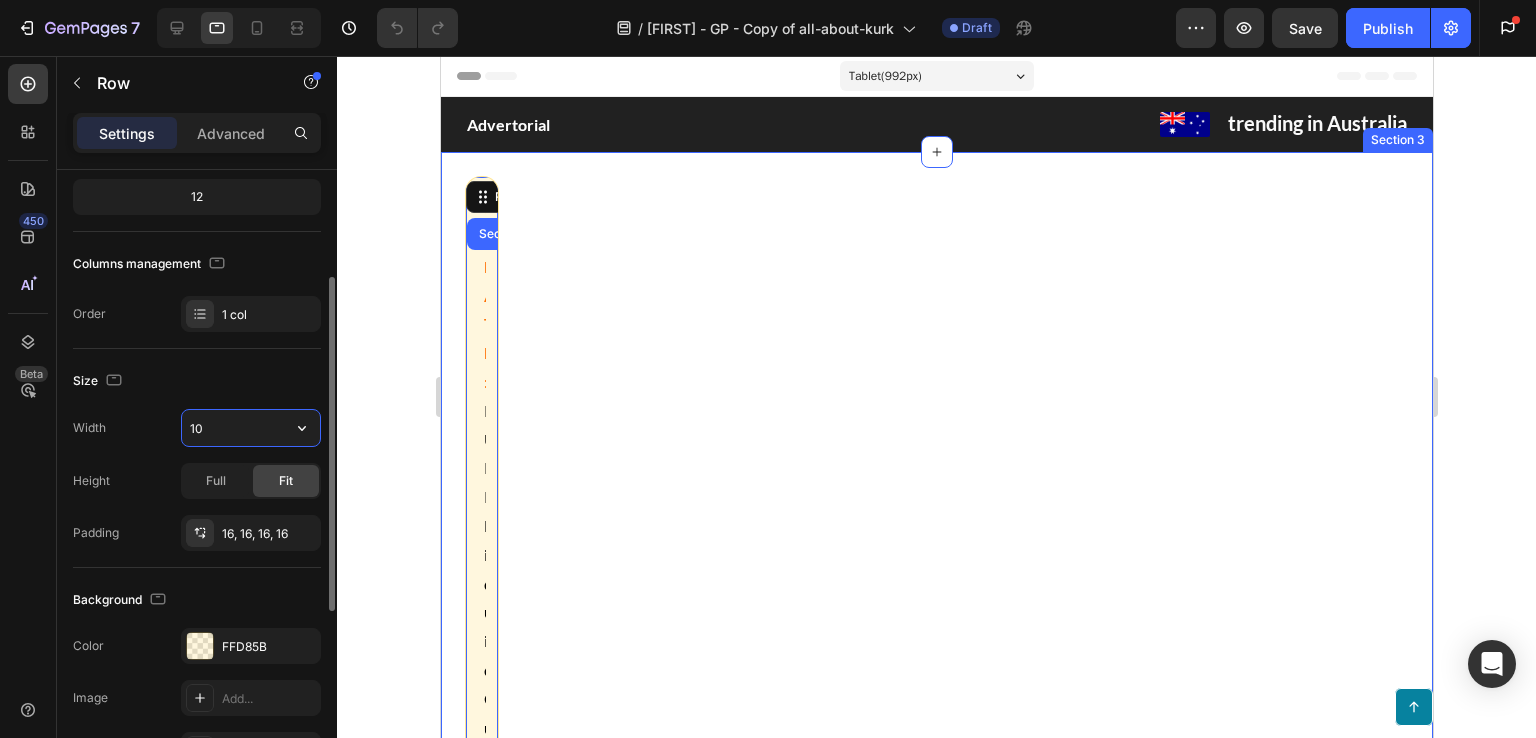 type on "1" 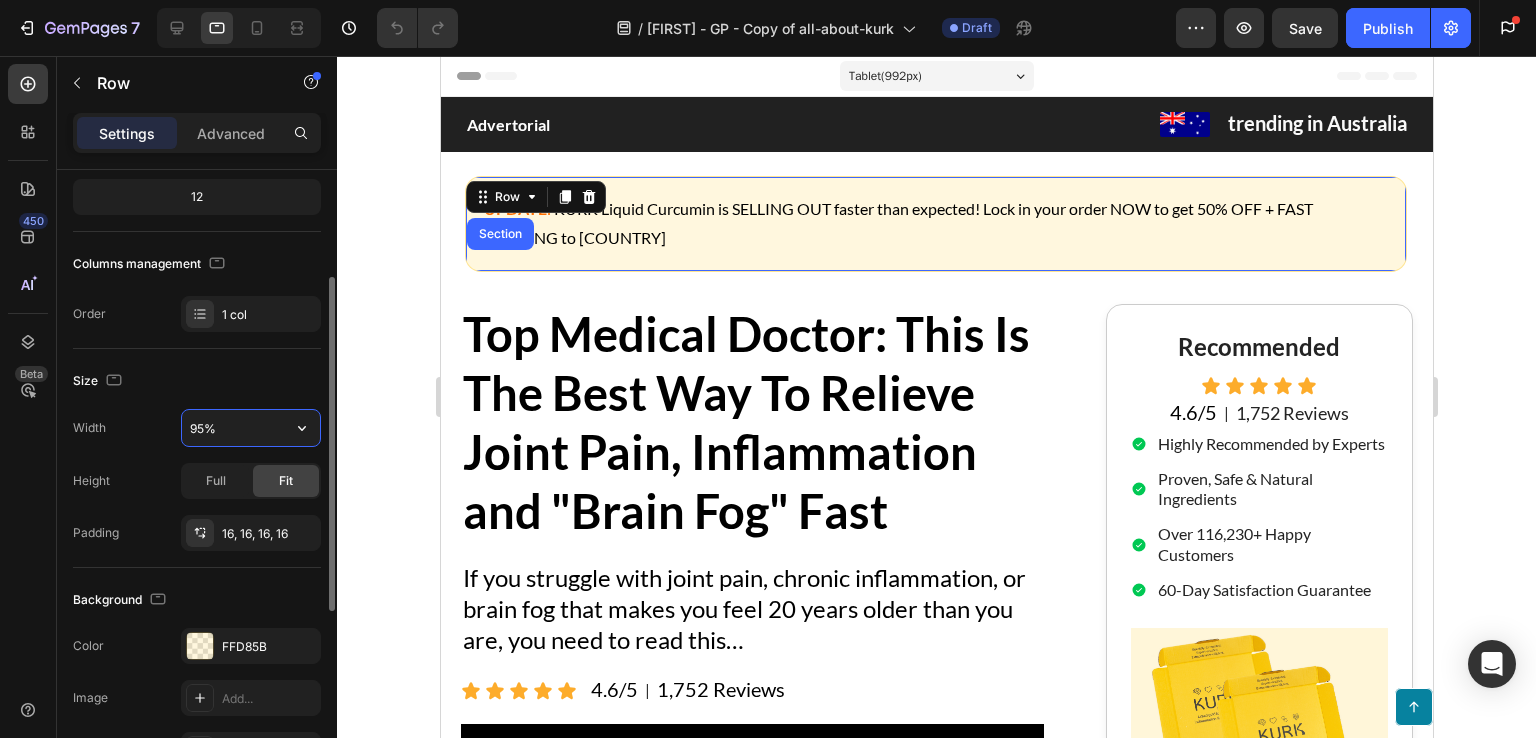 click on "95%" at bounding box center [251, 428] 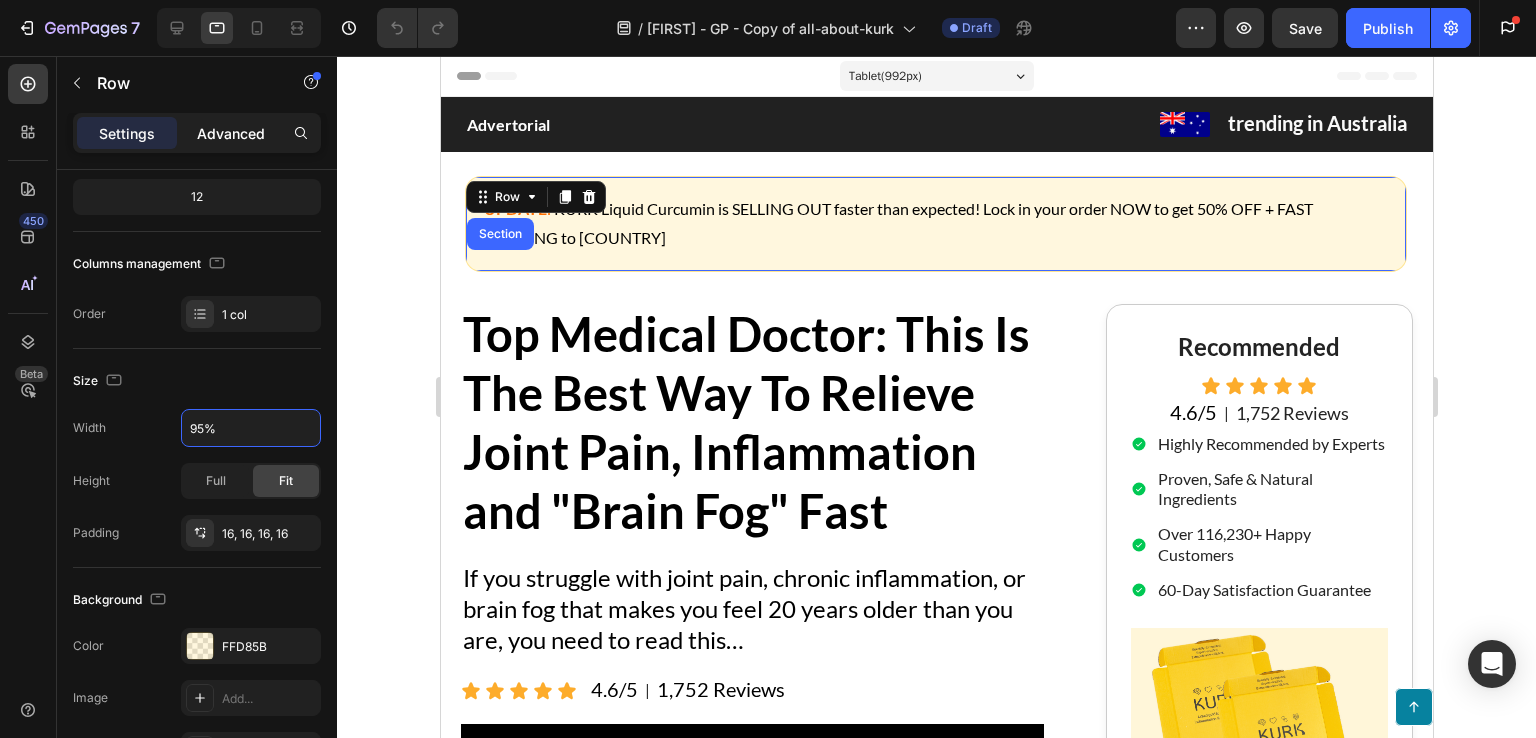 type on "95%" 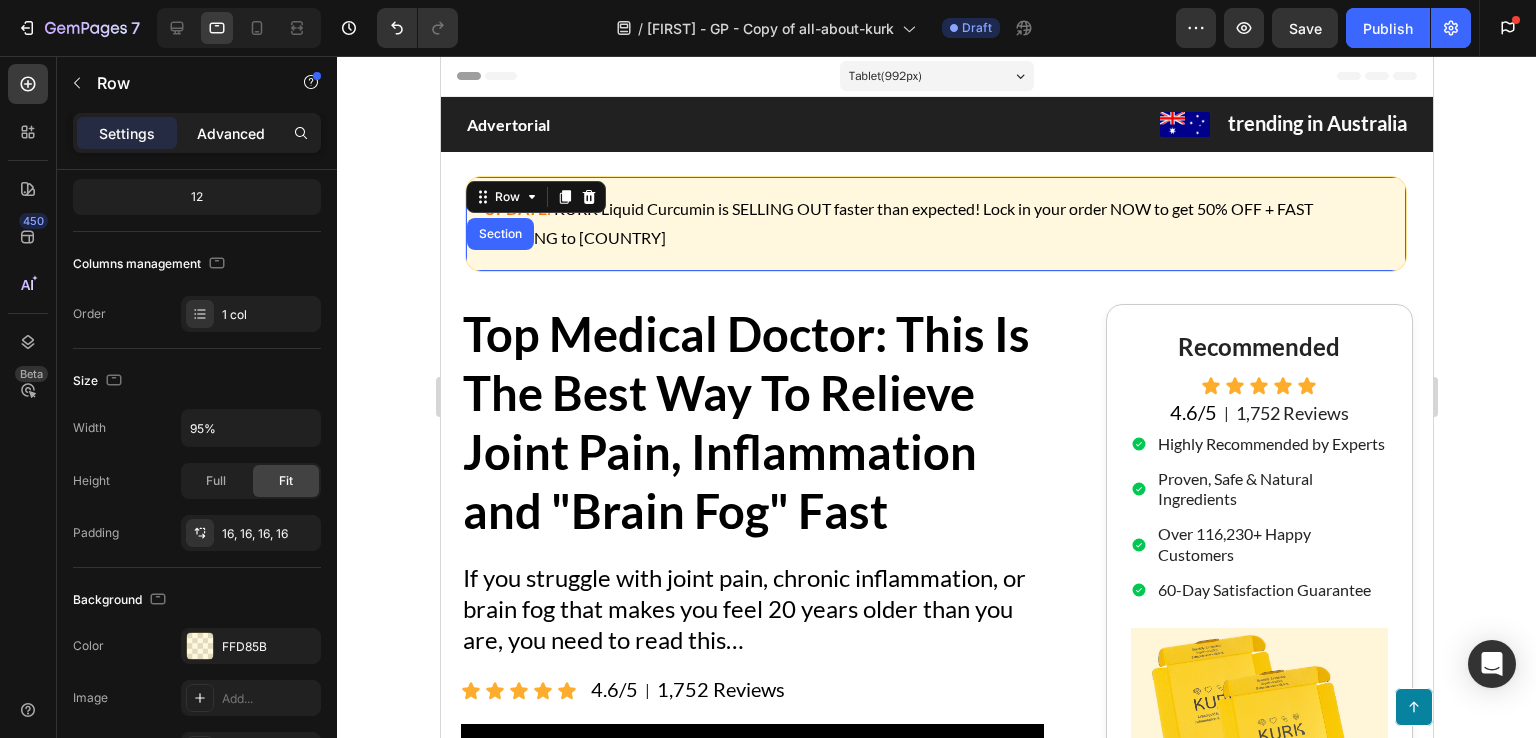click on "Advanced" at bounding box center [231, 133] 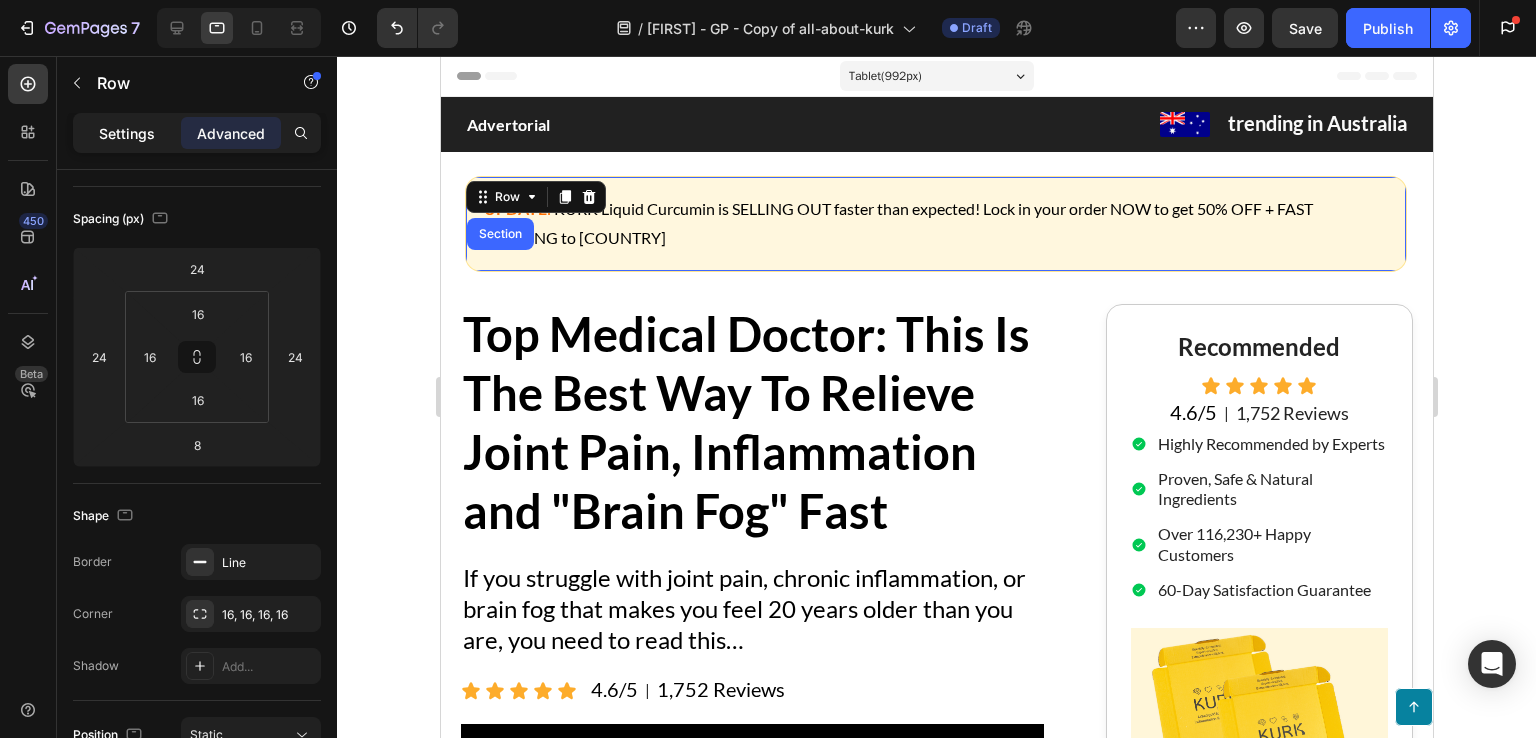 click on "Settings" at bounding box center [127, 133] 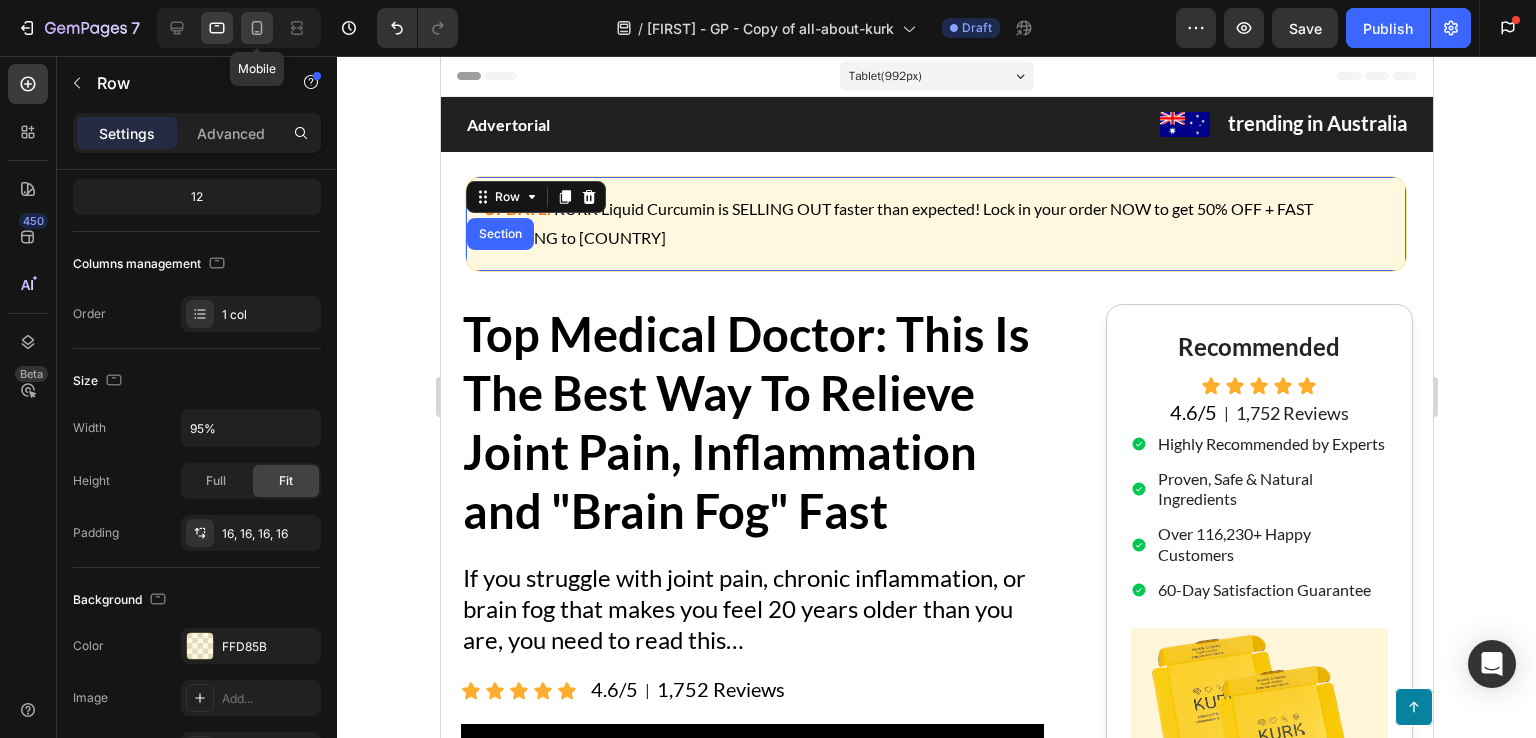 click 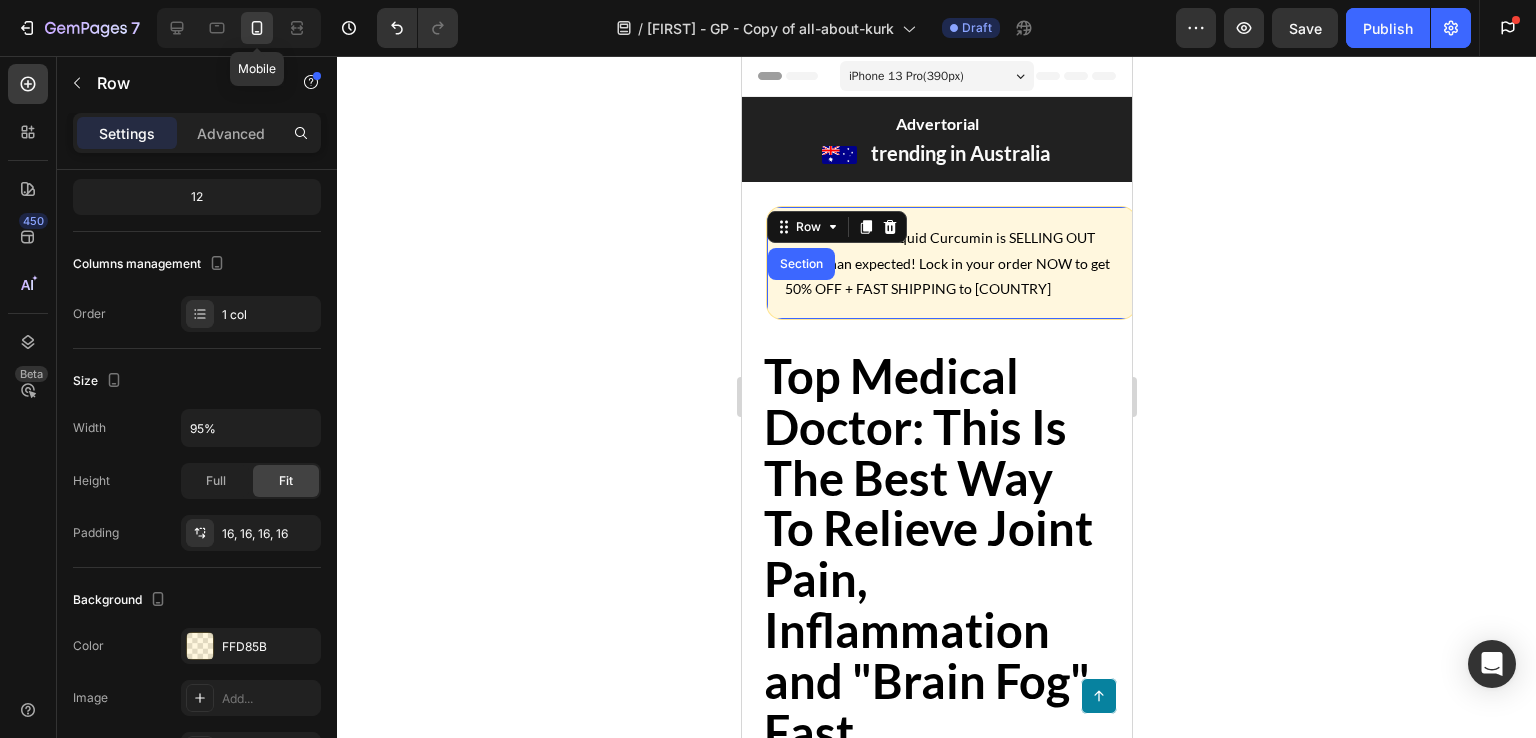scroll, scrollTop: 80, scrollLeft: 0, axis: vertical 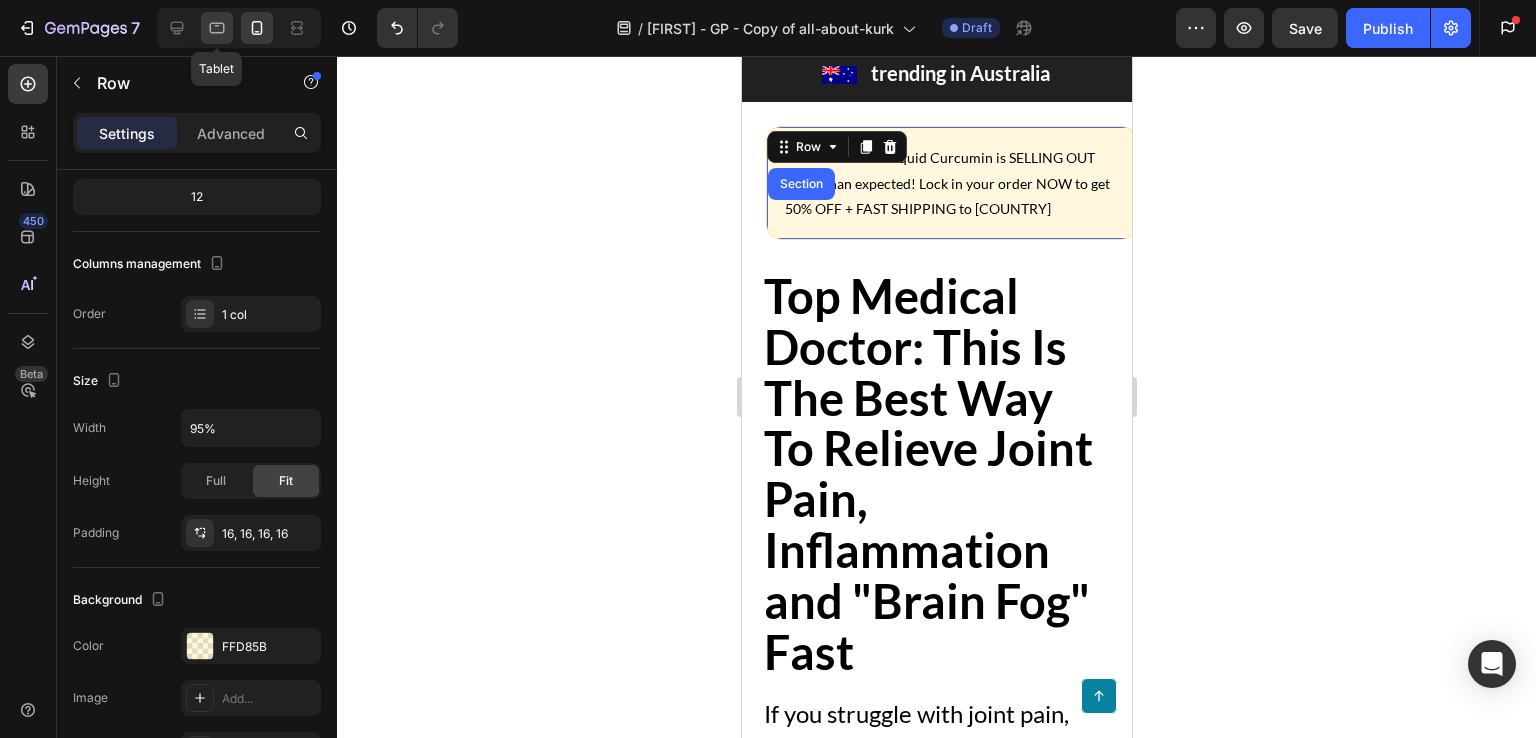 click 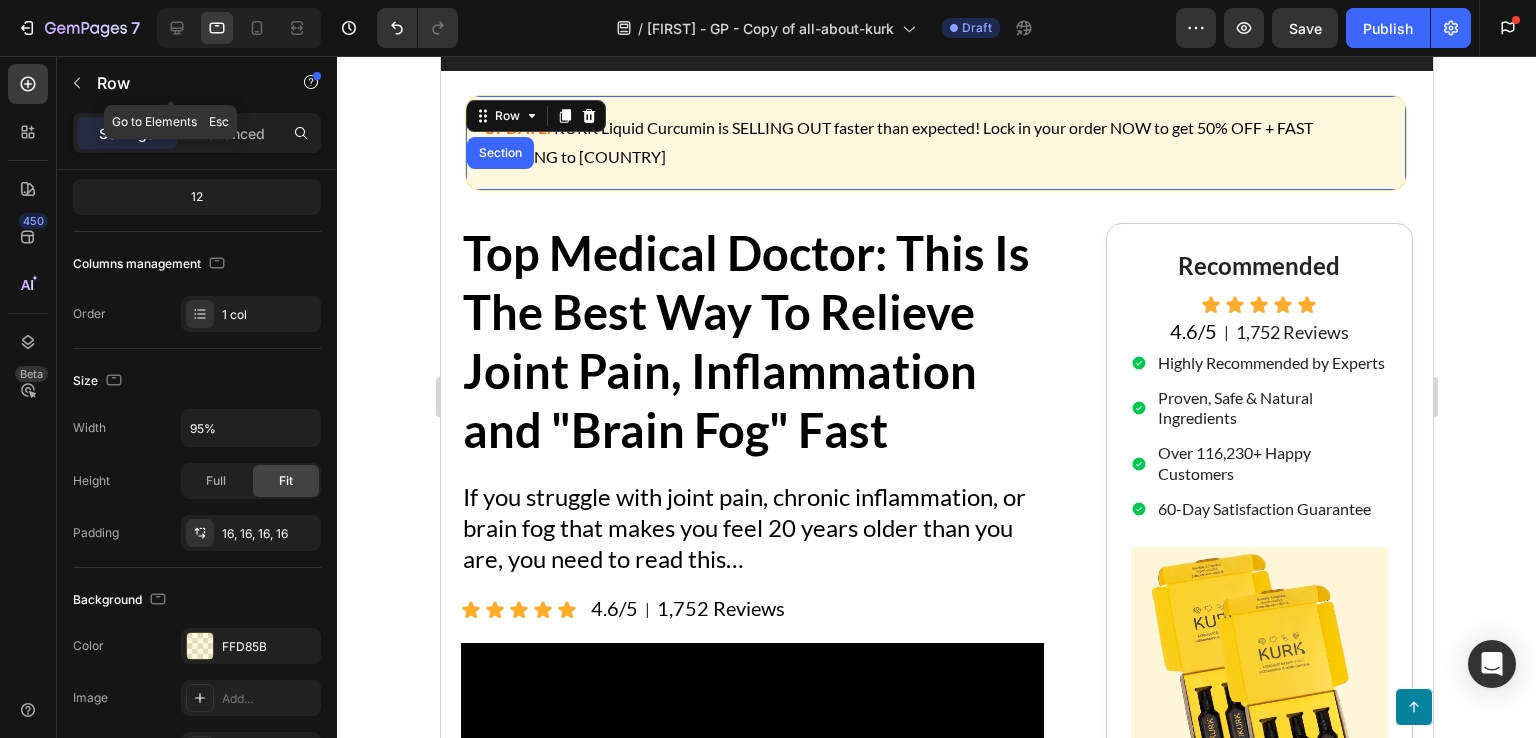 scroll, scrollTop: 50, scrollLeft: 0, axis: vertical 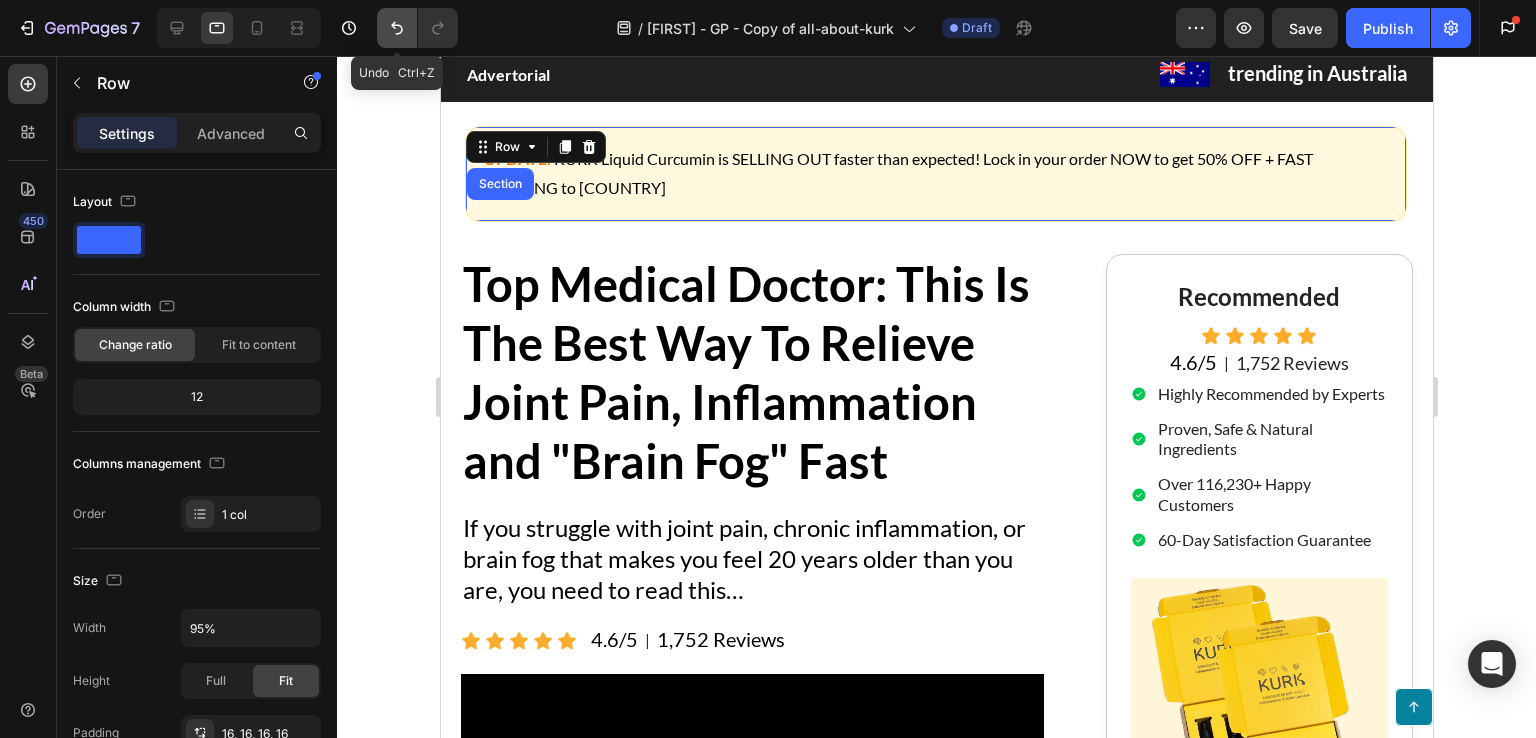 click 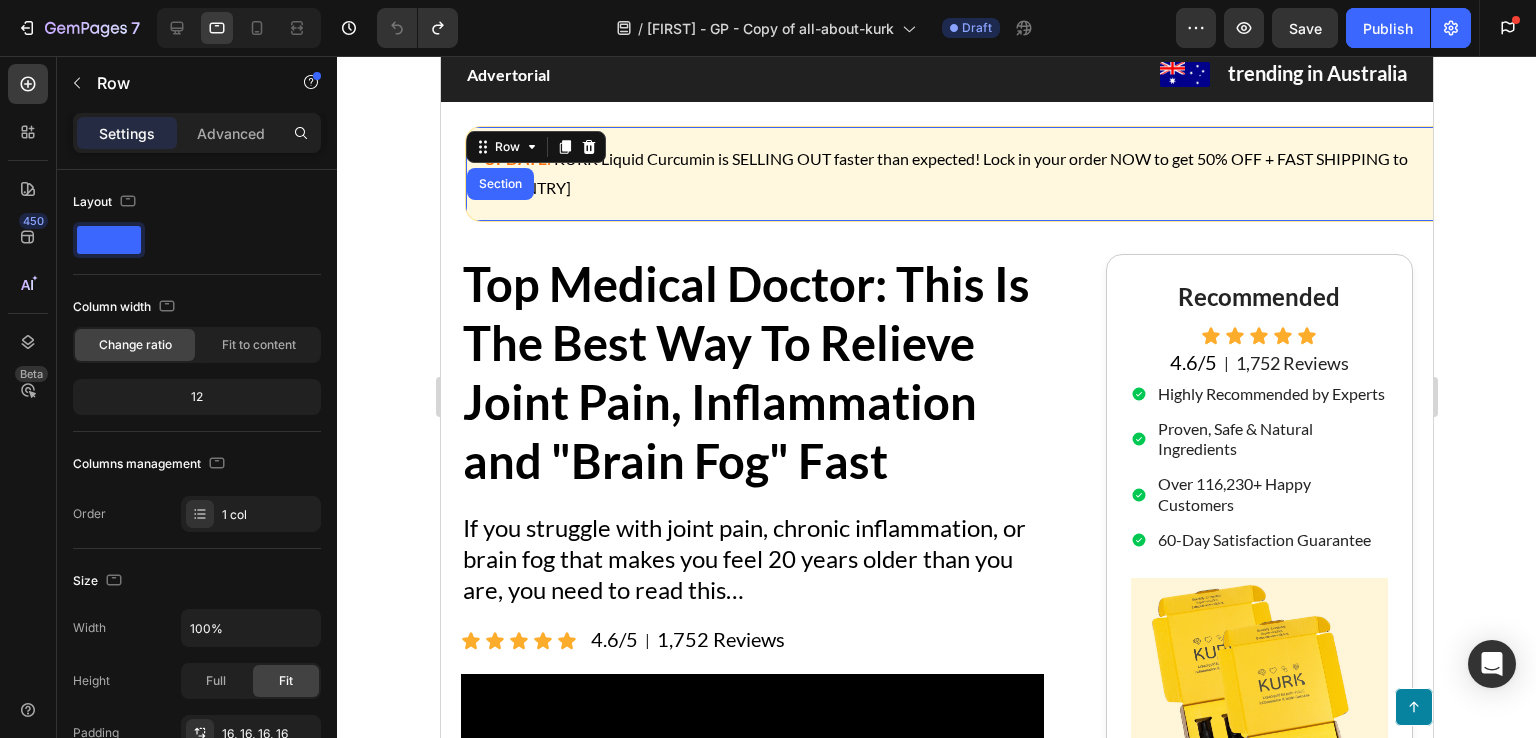 click on "UPDATE :   KURK Liquid Curcumin is SELLING OUT faster than expected! Lock in your order NOW to get  50% OFF + FAST SHIPPING to Australia" at bounding box center (960, 174) 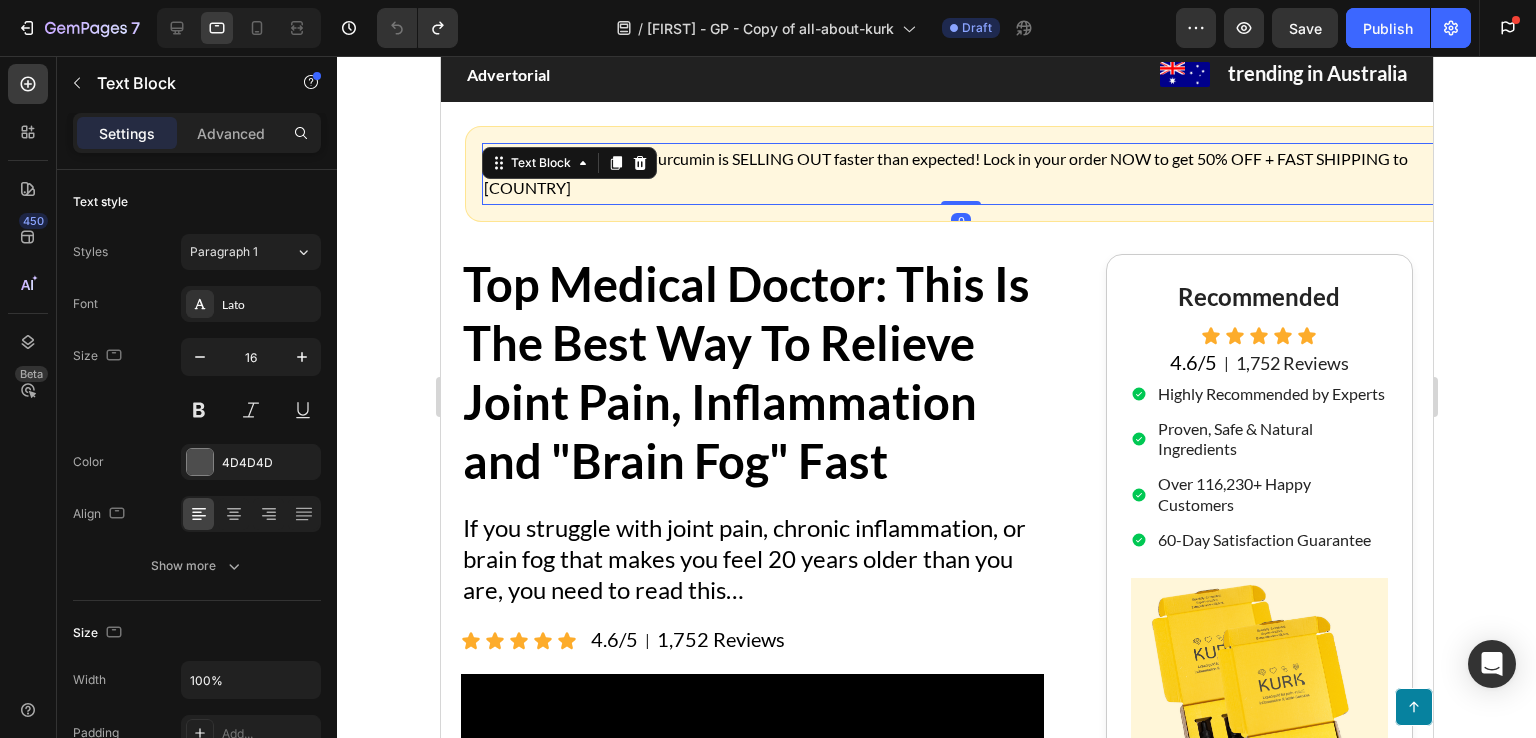 click on "Text Block" at bounding box center [568, 163] 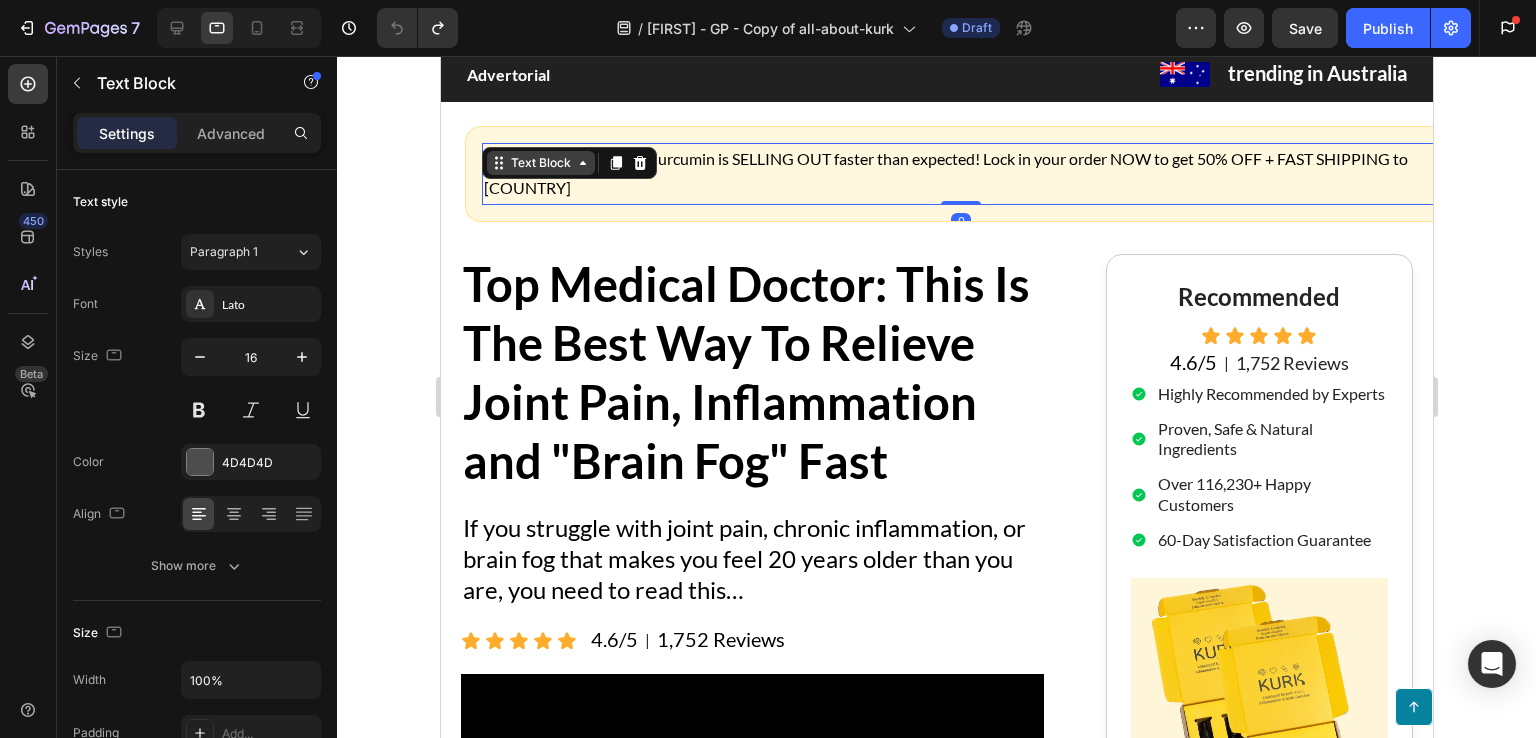 click on "Text Block" at bounding box center [540, 163] 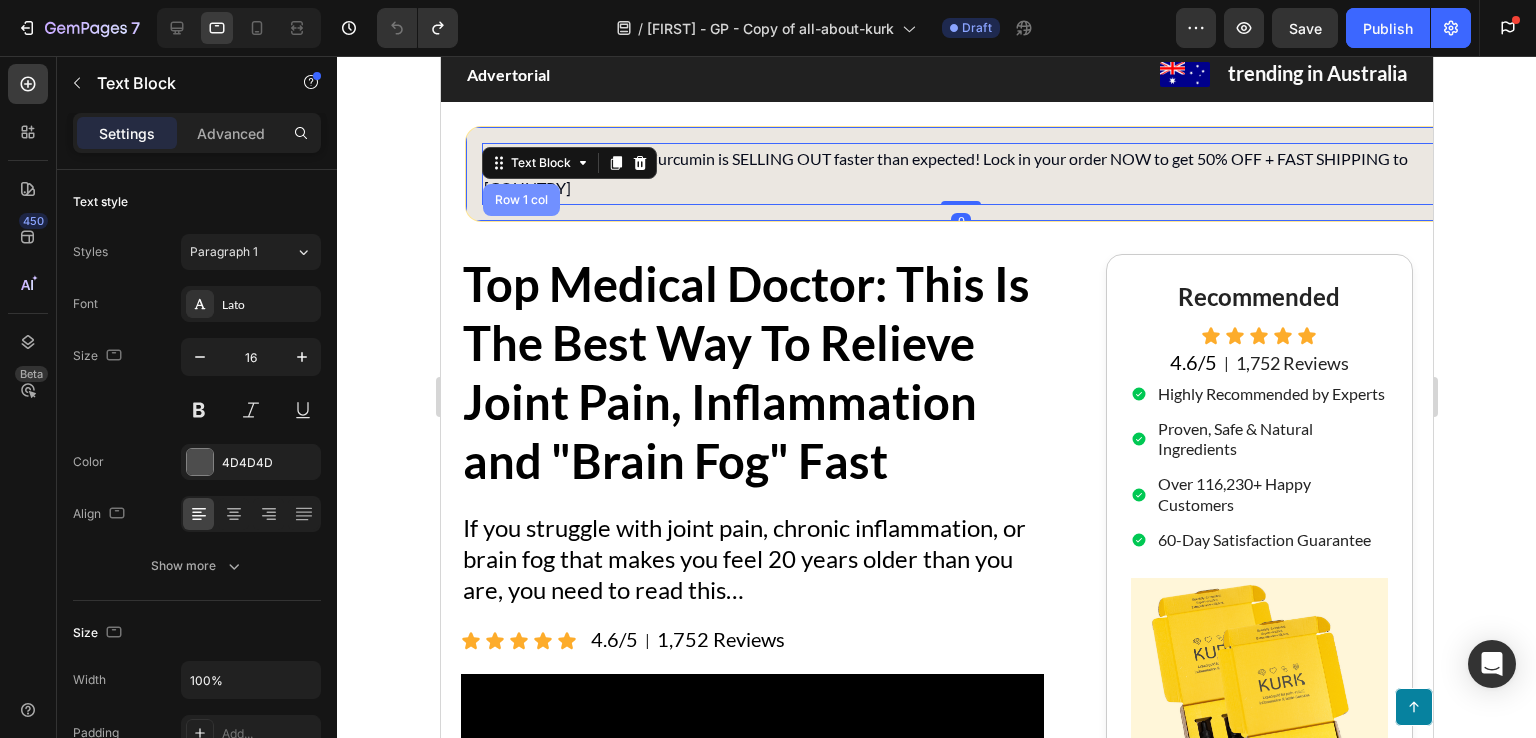 click on "Row 1 col" at bounding box center (520, 200) 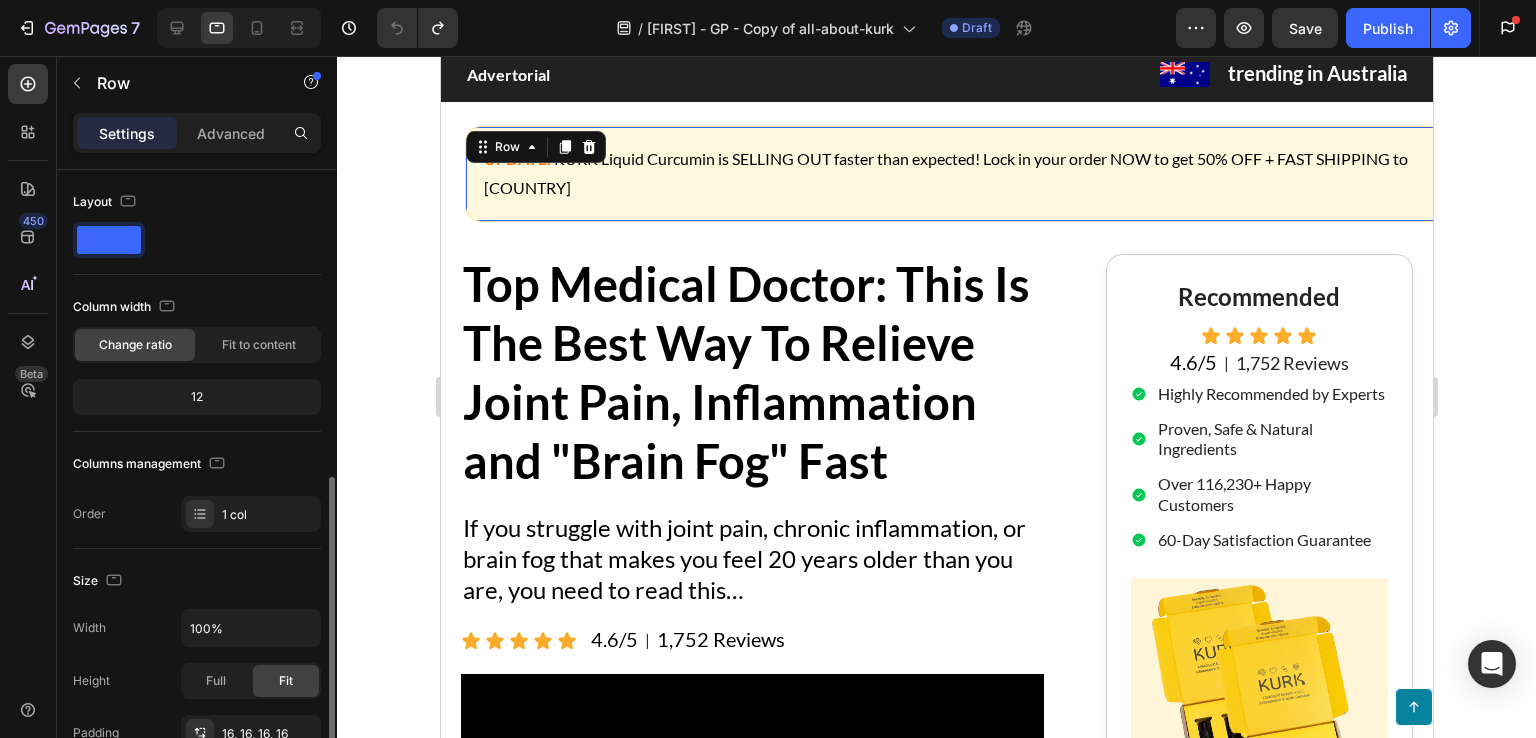scroll, scrollTop: 200, scrollLeft: 0, axis: vertical 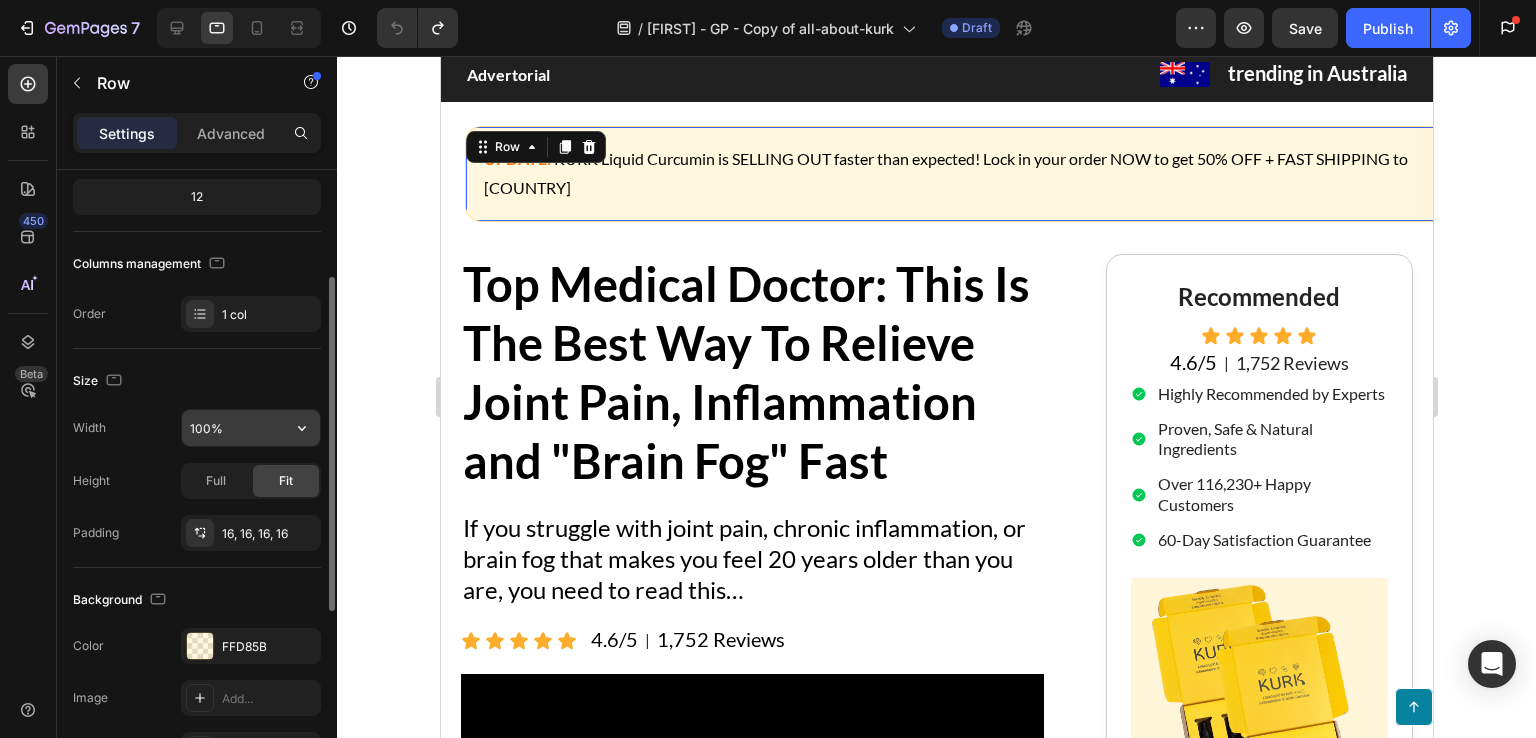click on "100%" at bounding box center [251, 428] 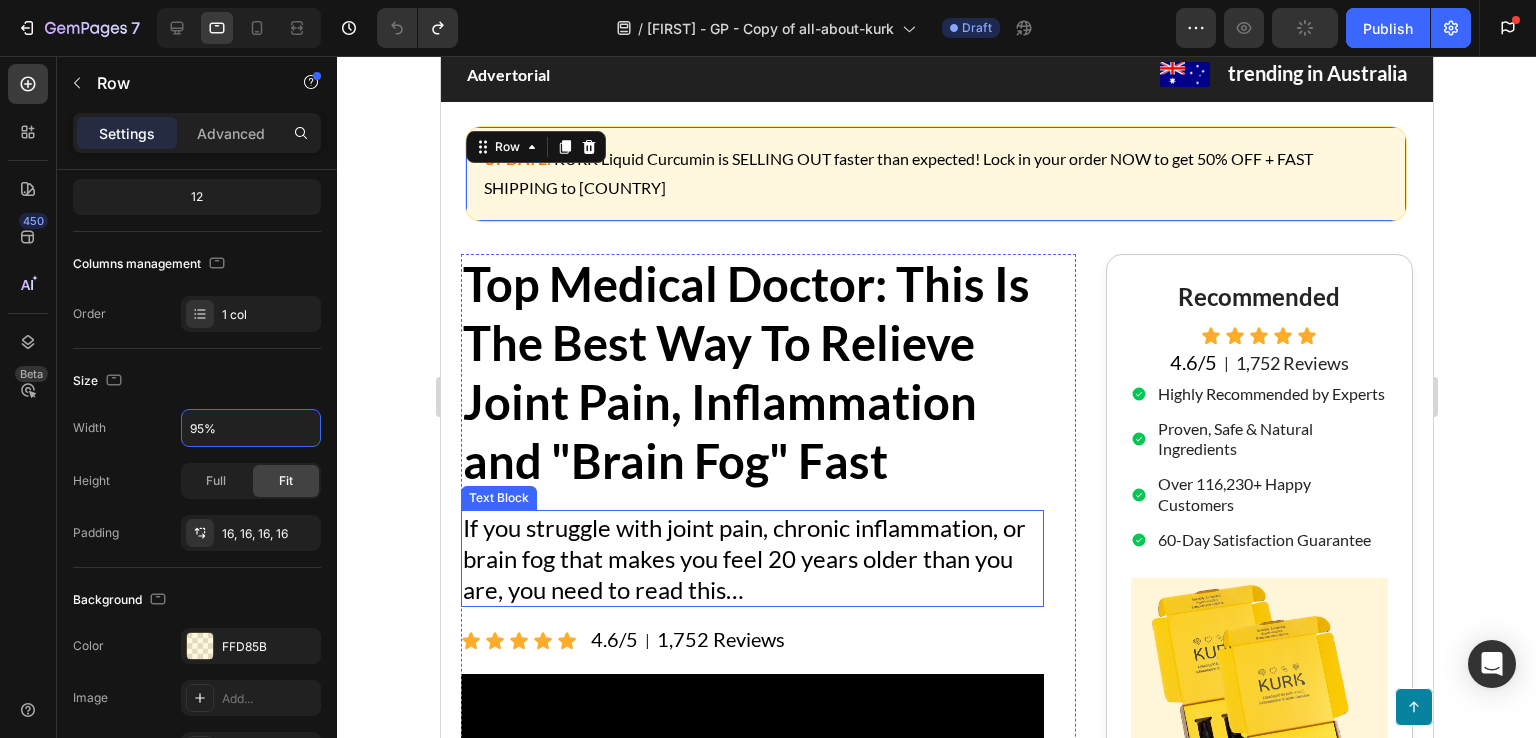 type on "95%" 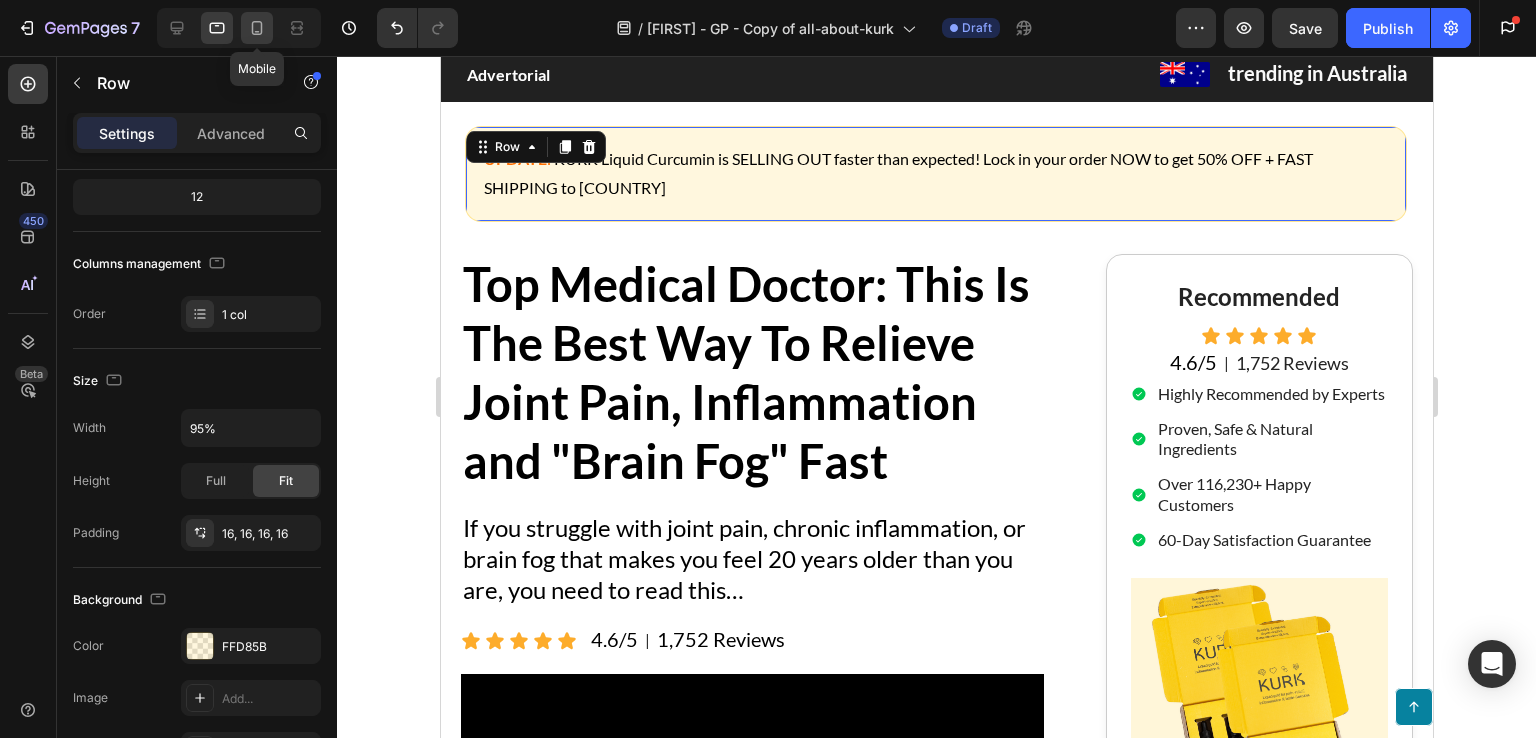 drag, startPoint x: 251, startPoint y: 28, endPoint x: 144, endPoint y: 127, distance: 145.7738 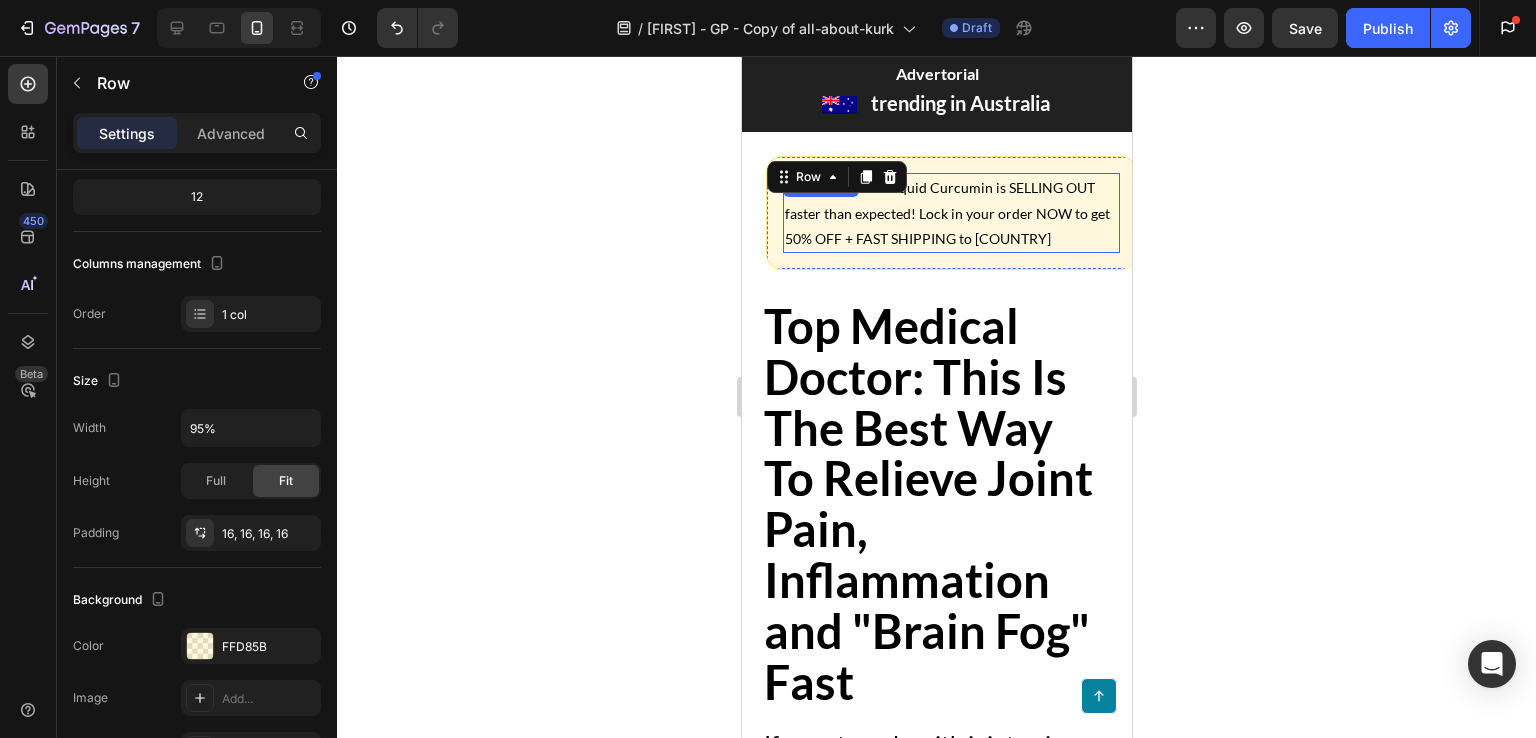 scroll, scrollTop: 80, scrollLeft: 0, axis: vertical 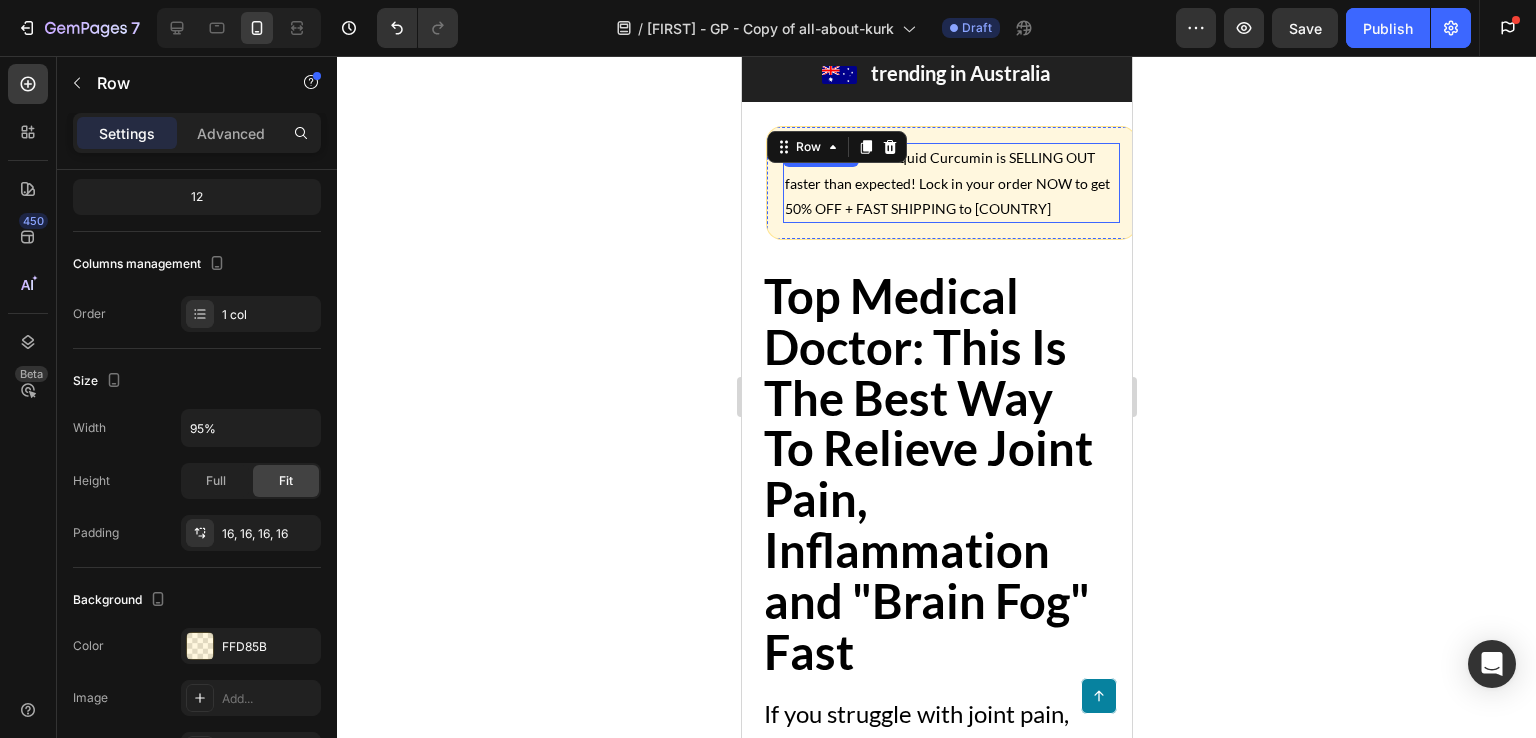 click on "UPDATE :   KURK Liquid Curcumin is SELLING OUT faster than expected! Lock in your order NOW to get  50% OFF + FAST SHIPPING to Australia Text Block" at bounding box center (950, 183) 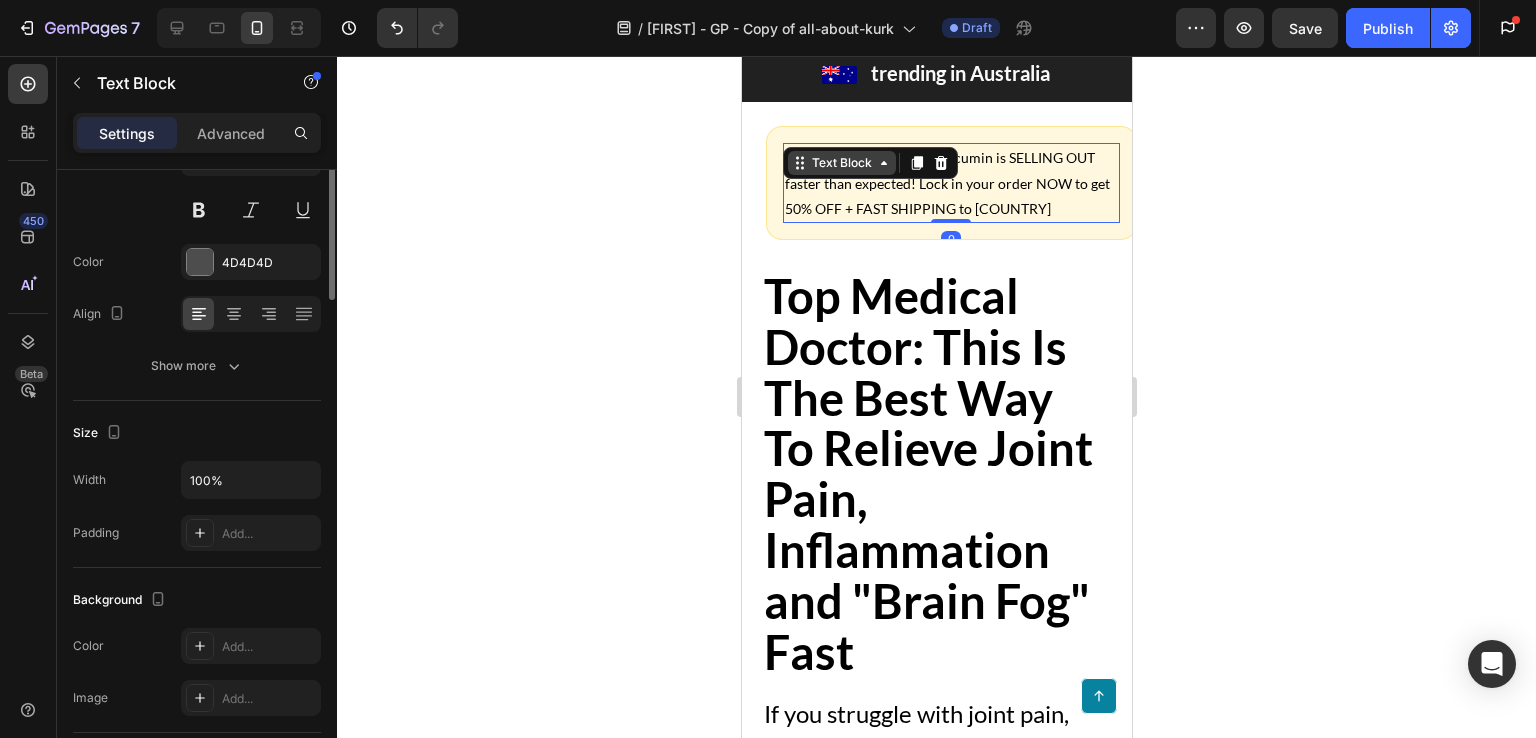scroll, scrollTop: 0, scrollLeft: 0, axis: both 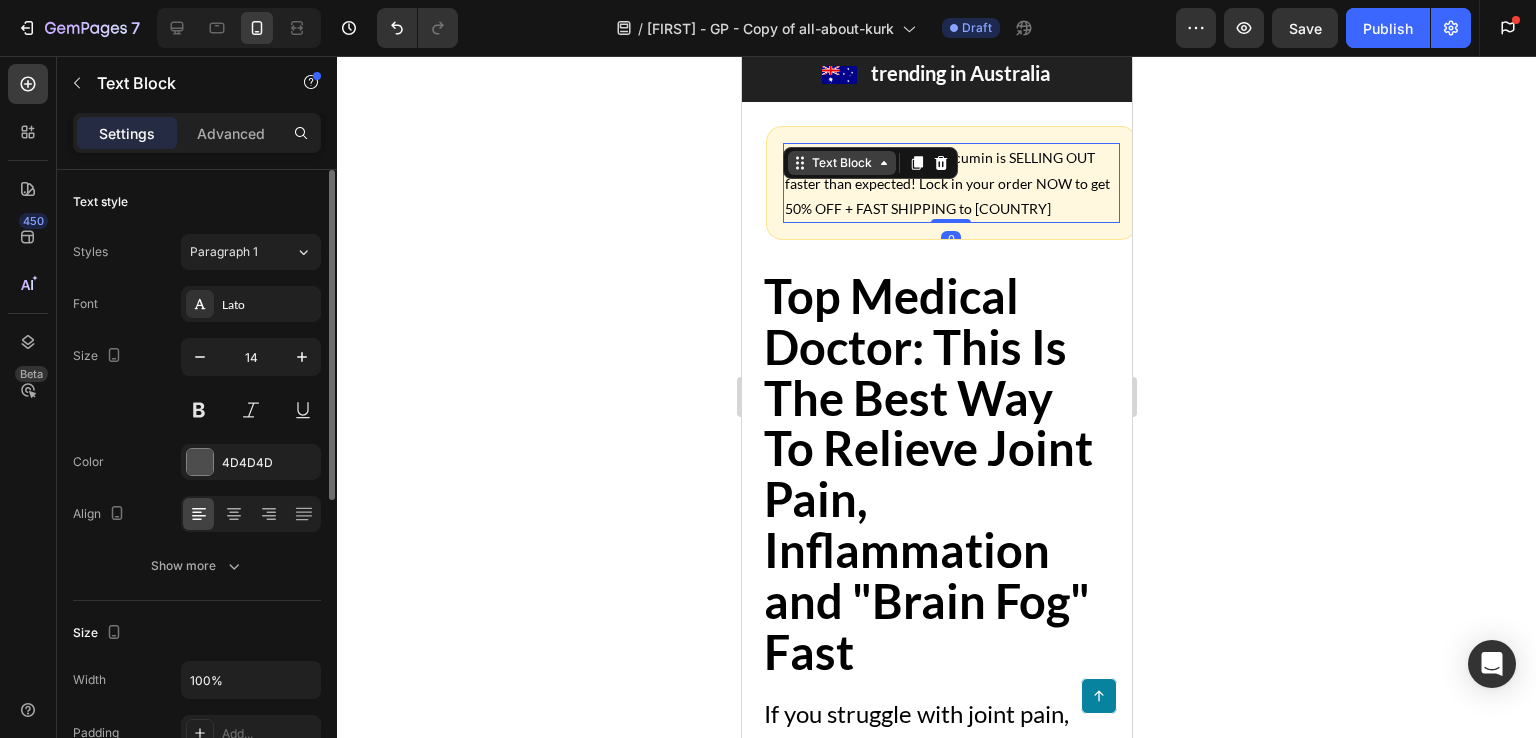 click on "Text Block" at bounding box center [841, 163] 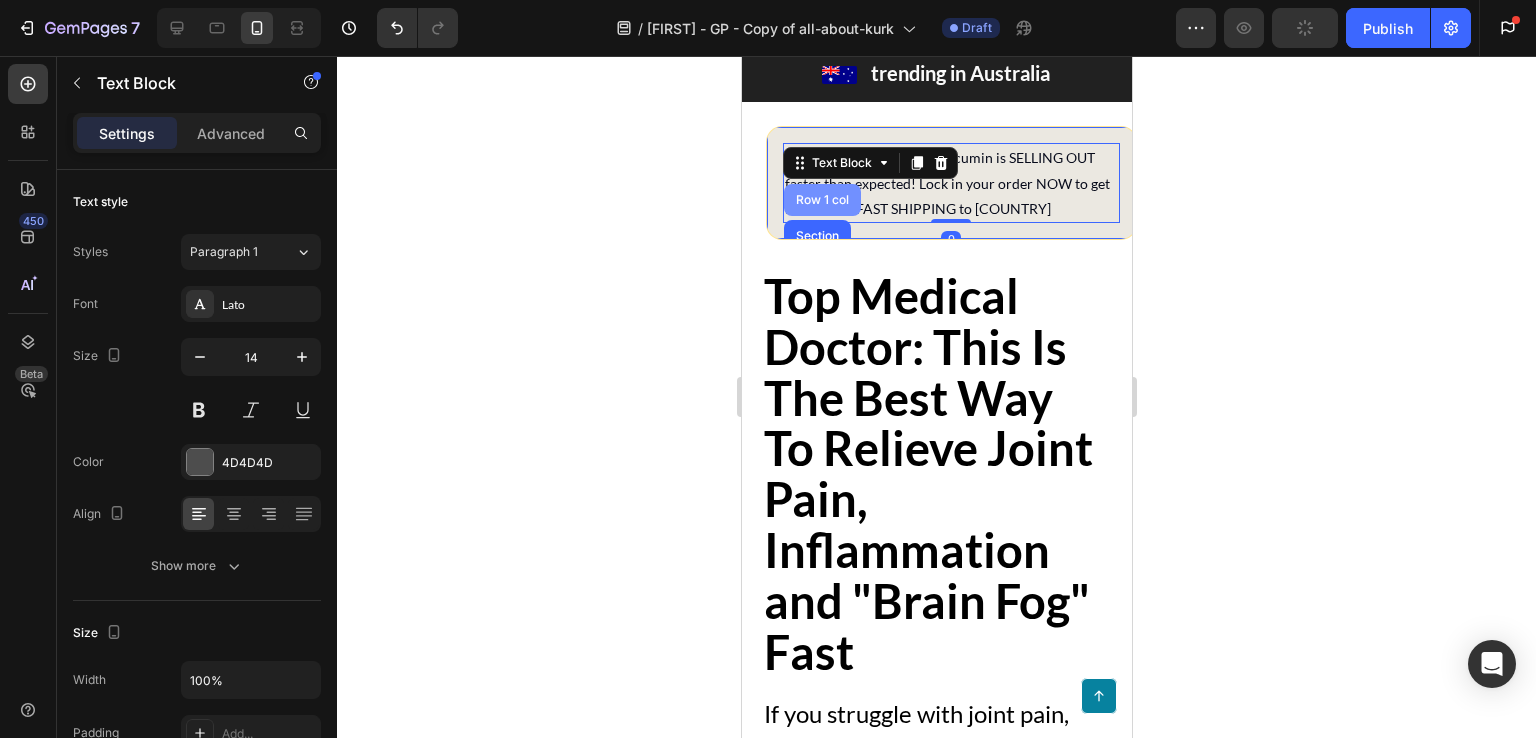 click on "Row 1 col" at bounding box center (821, 200) 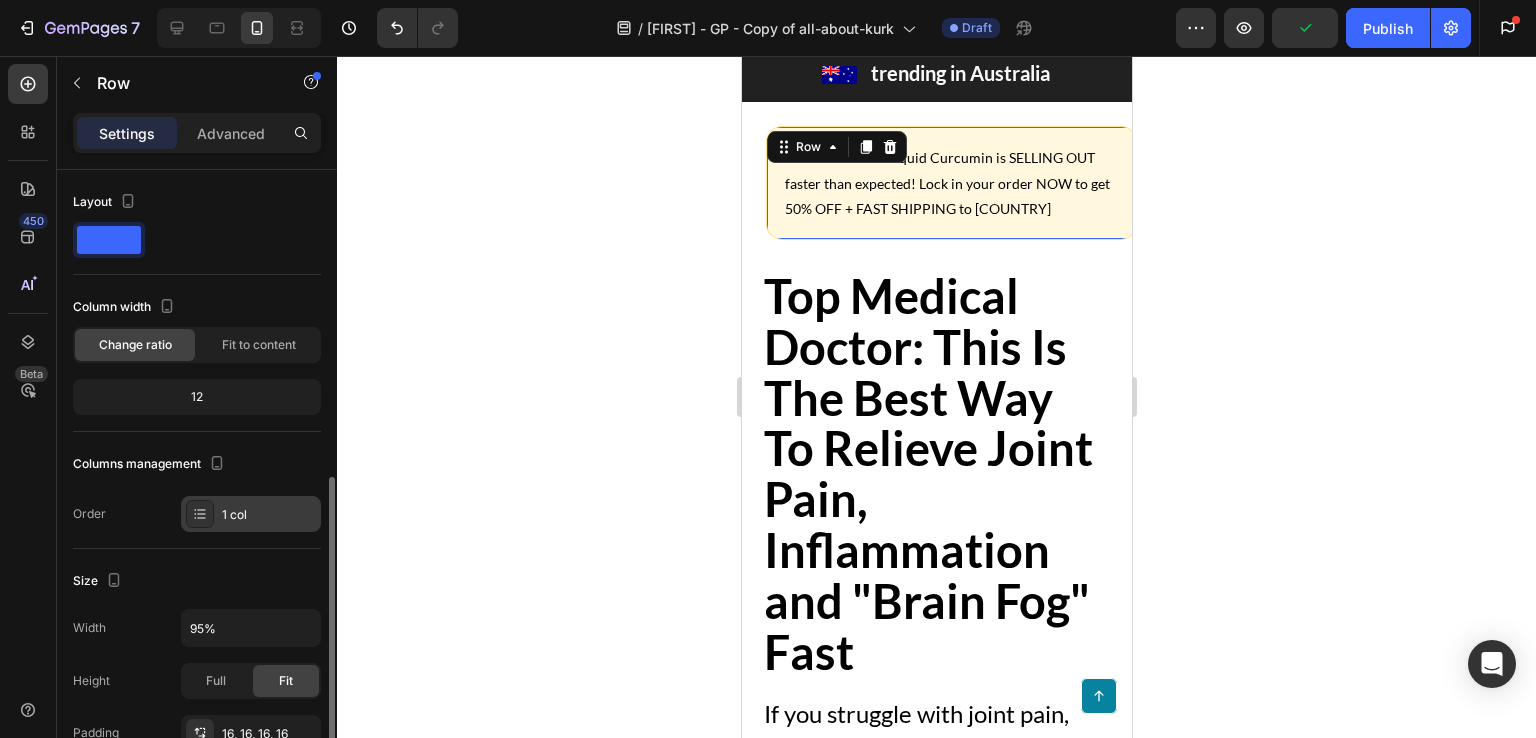 scroll, scrollTop: 200, scrollLeft: 0, axis: vertical 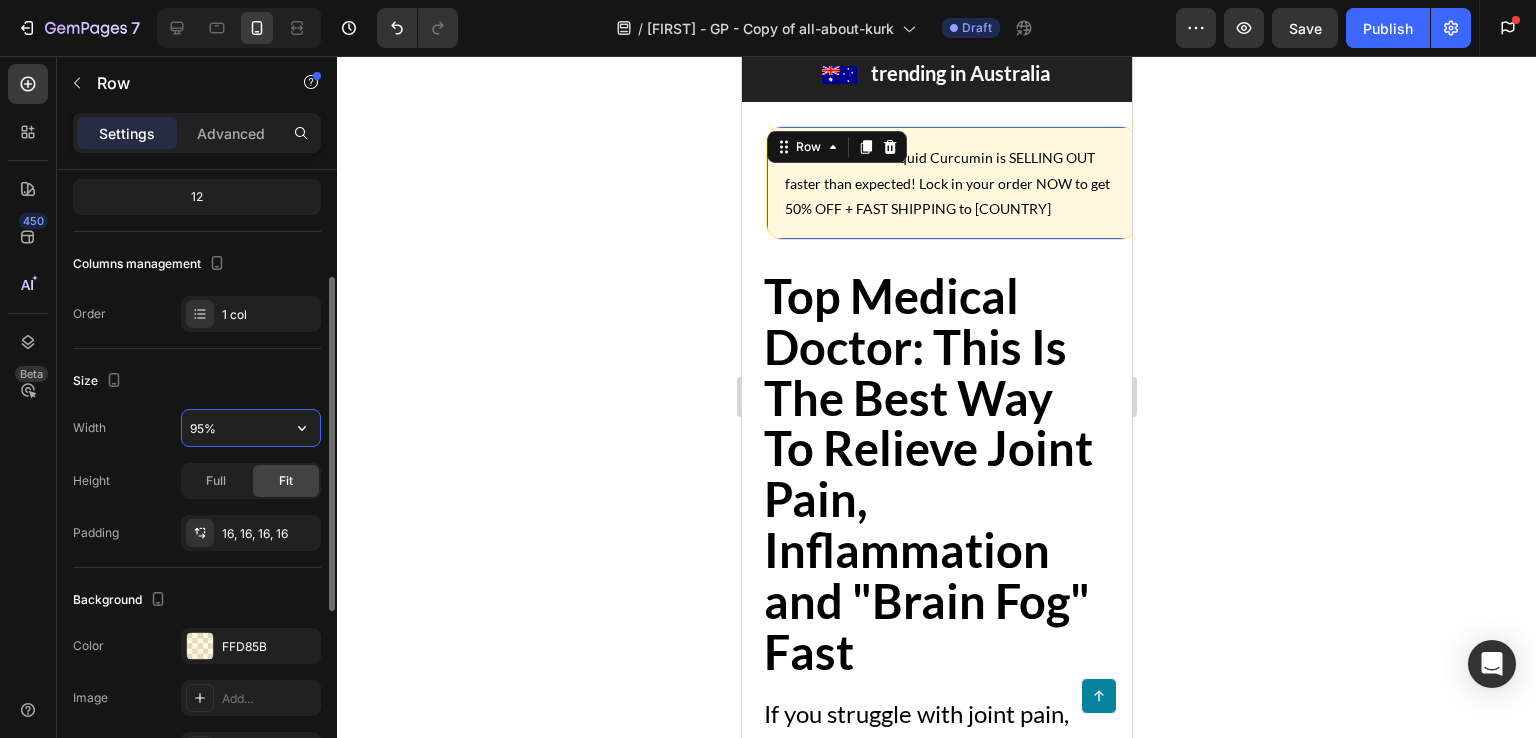 click on "95%" at bounding box center [251, 428] 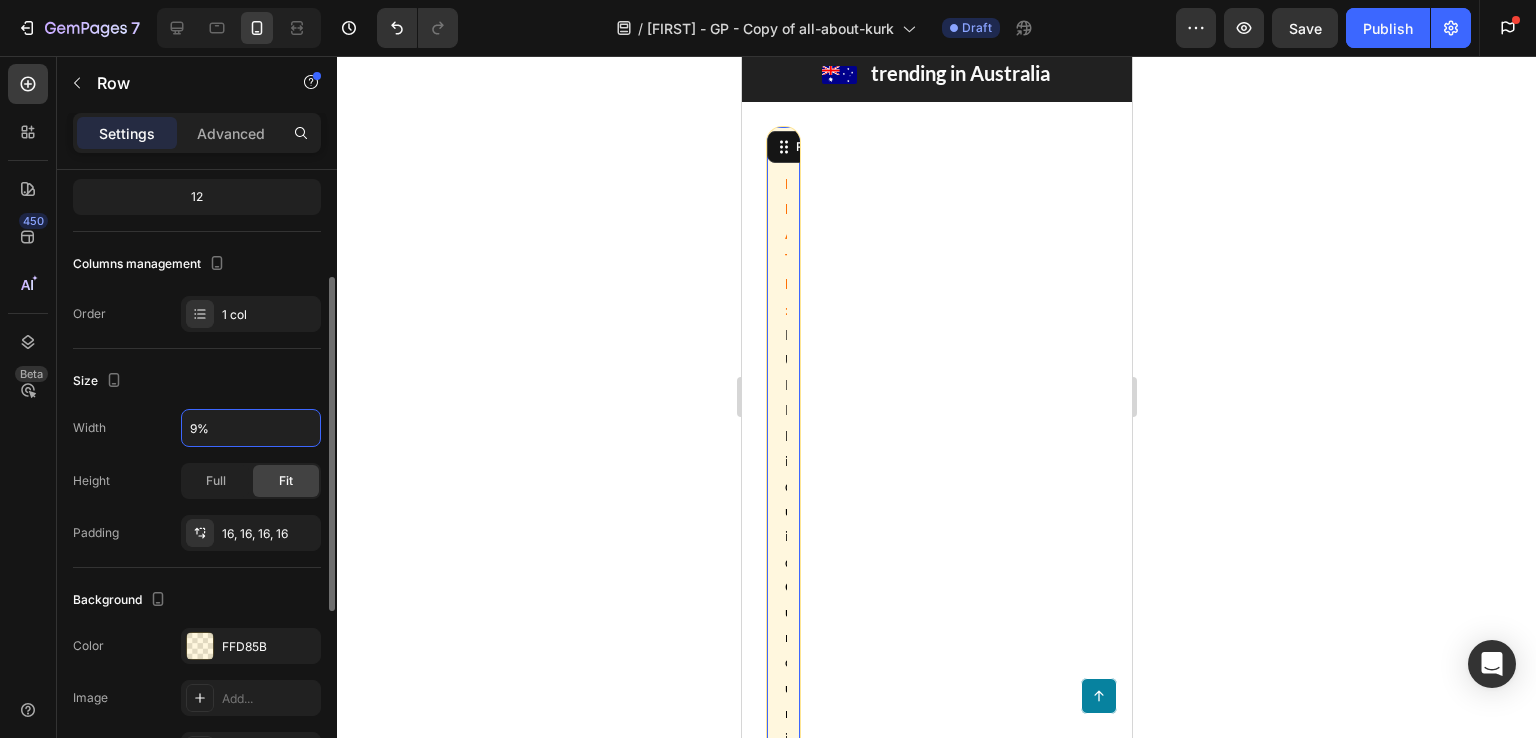 type on "90%" 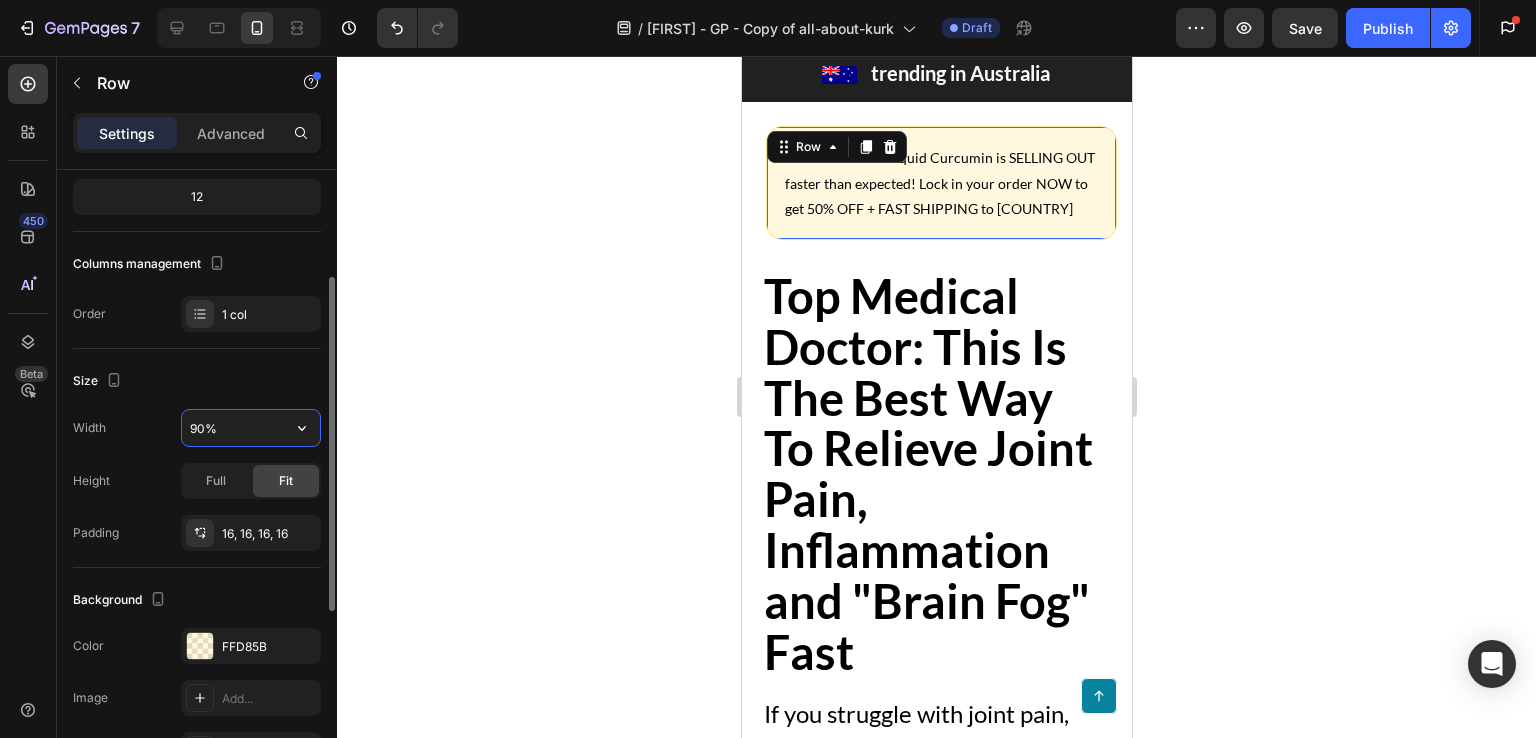 click on "90%" at bounding box center [251, 428] 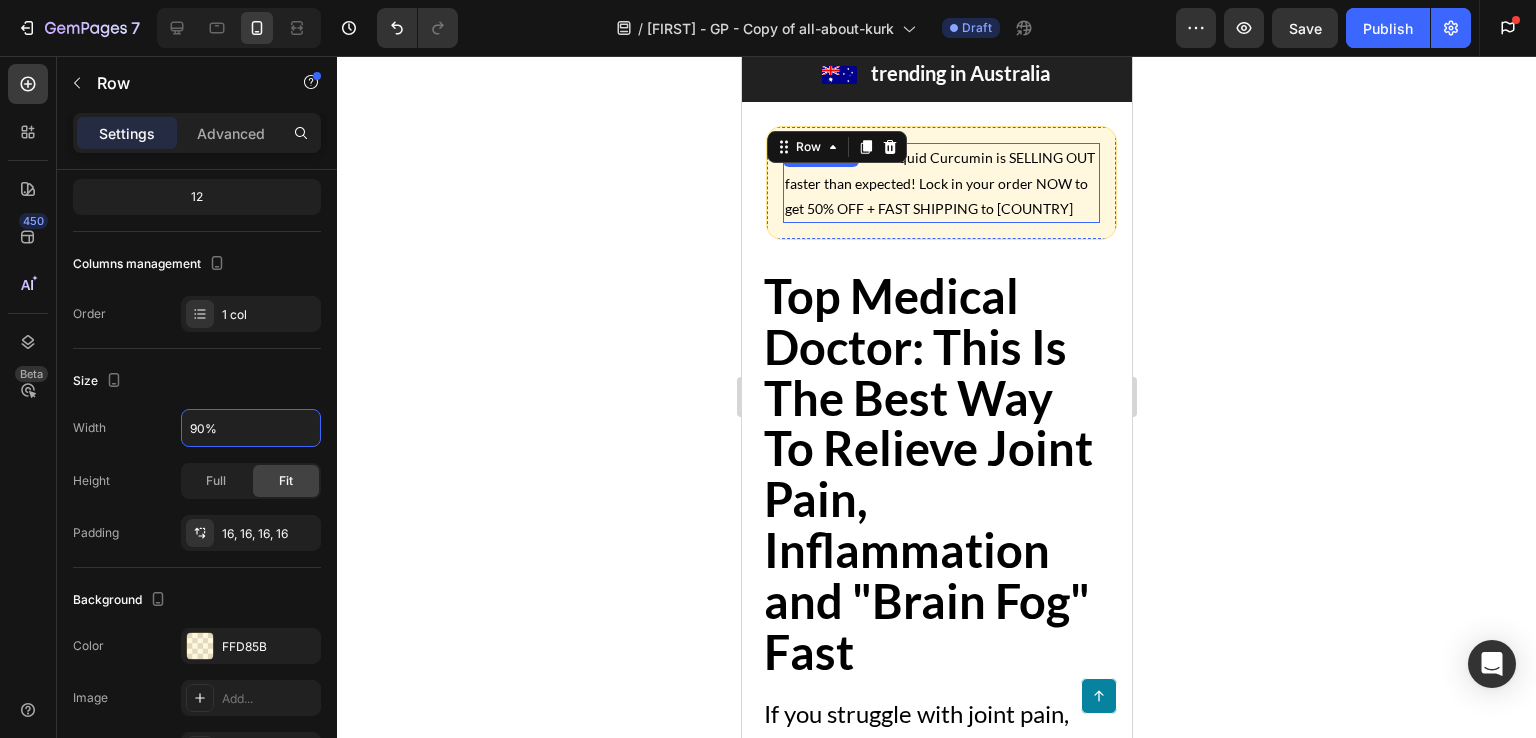 click on "UPDATE :   KURK Liquid Curcumin is SELLING OUT faster than expected! Lock in your order NOW to get  50% OFF + FAST SHIPPING to Australia" at bounding box center [940, 183] 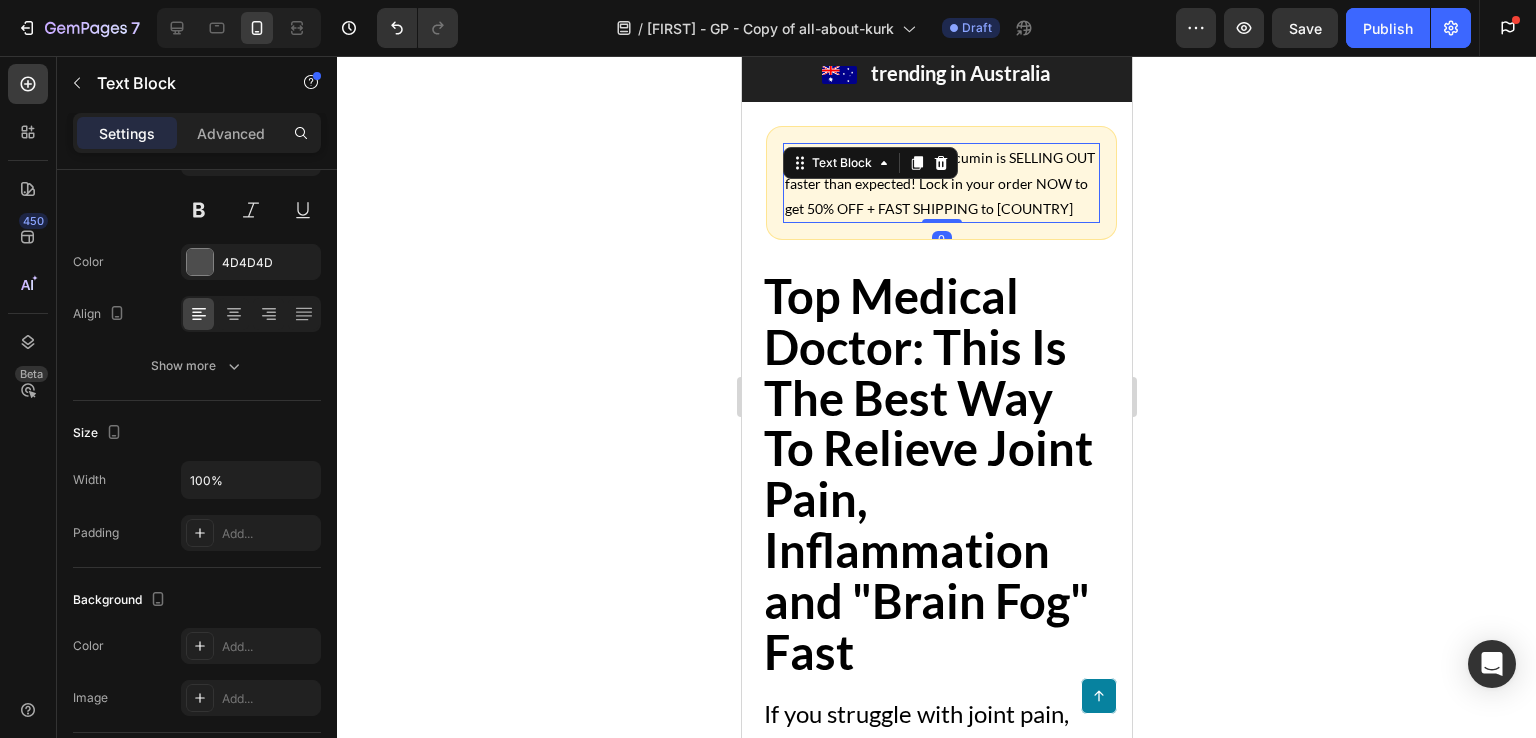 scroll, scrollTop: 0, scrollLeft: 0, axis: both 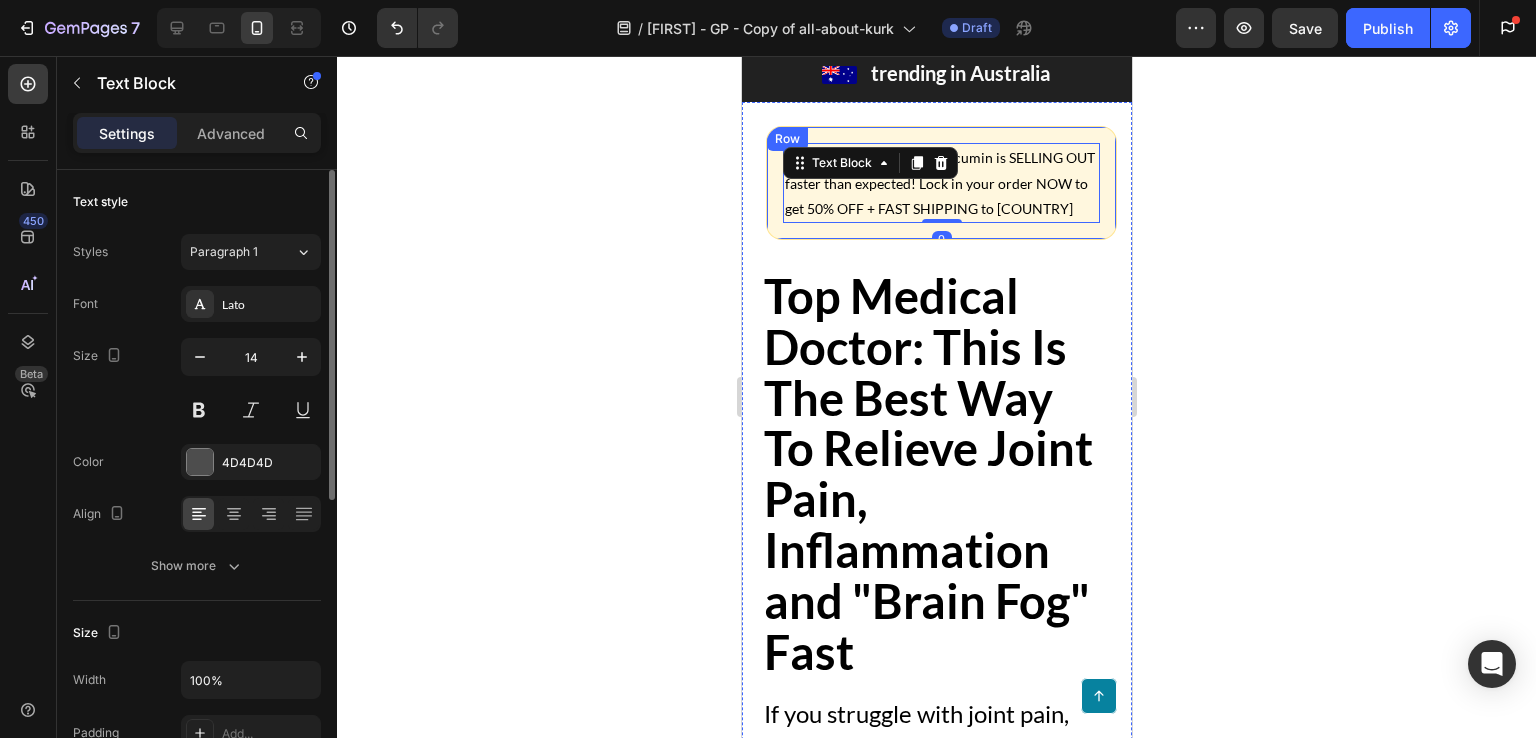 click on "UPDATE :   KURK Liquid Curcumin is SELLING OUT faster than expected! Lock in your order NOW to get  50% OFF + FAST SHIPPING to Australia Text Block   0 Row" at bounding box center [940, 183] 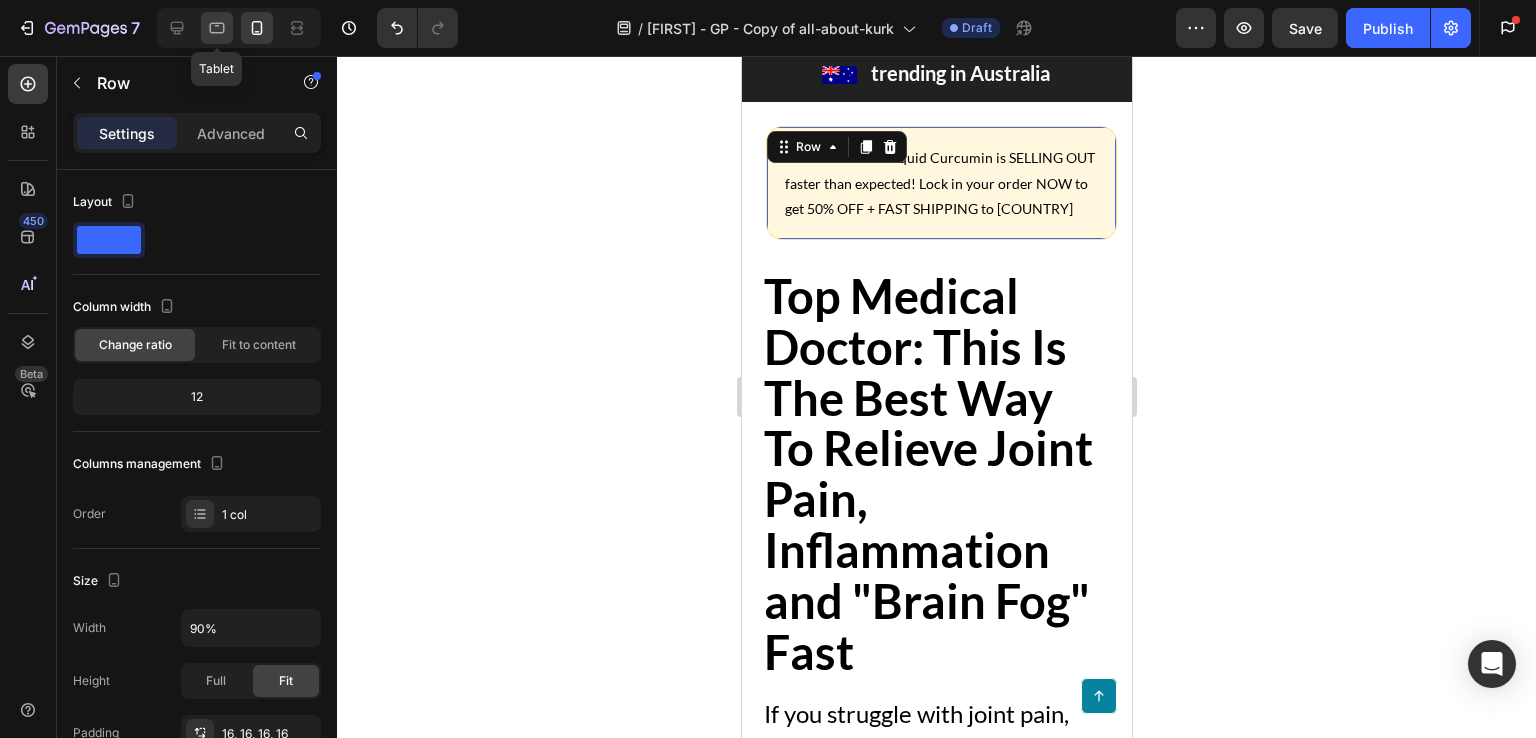 click 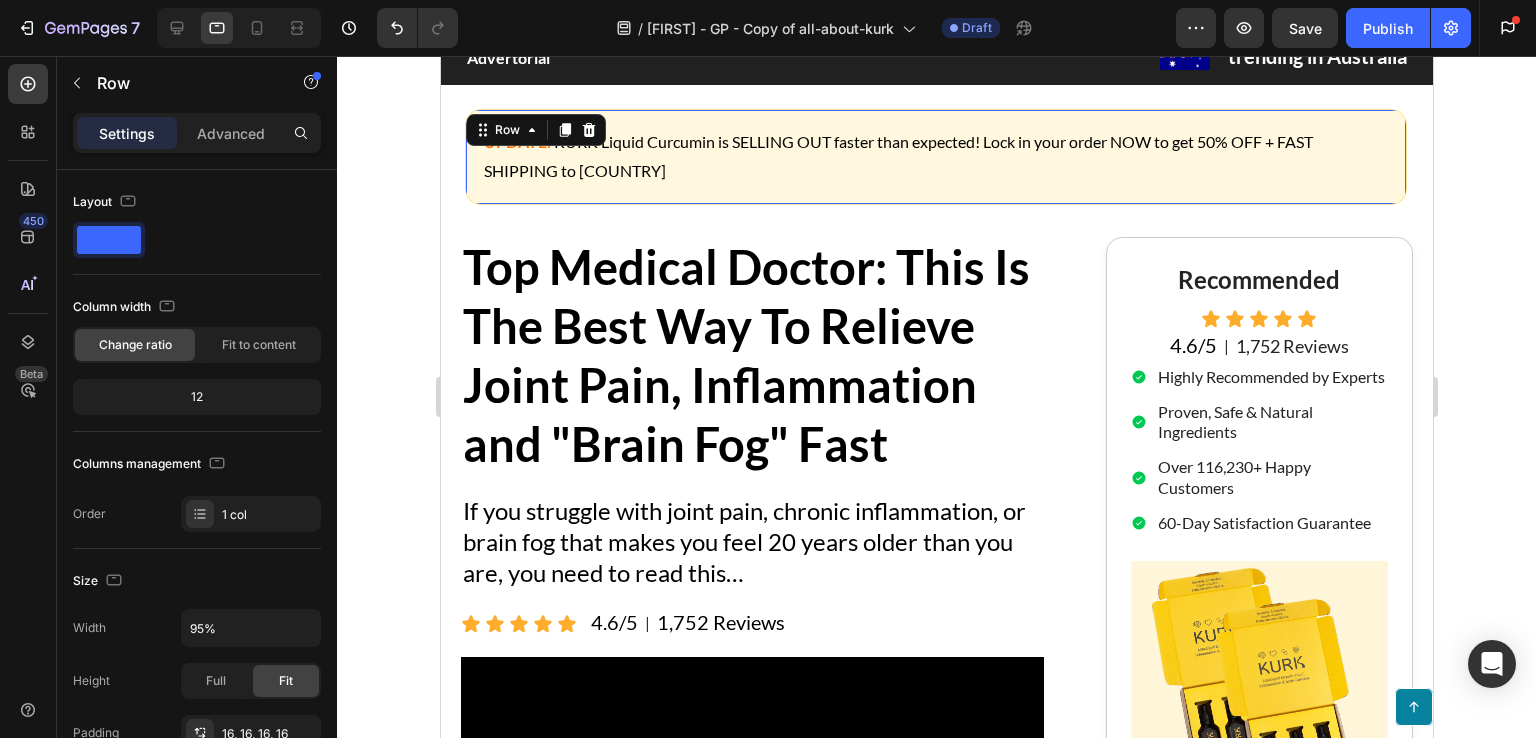 scroll, scrollTop: 50, scrollLeft: 0, axis: vertical 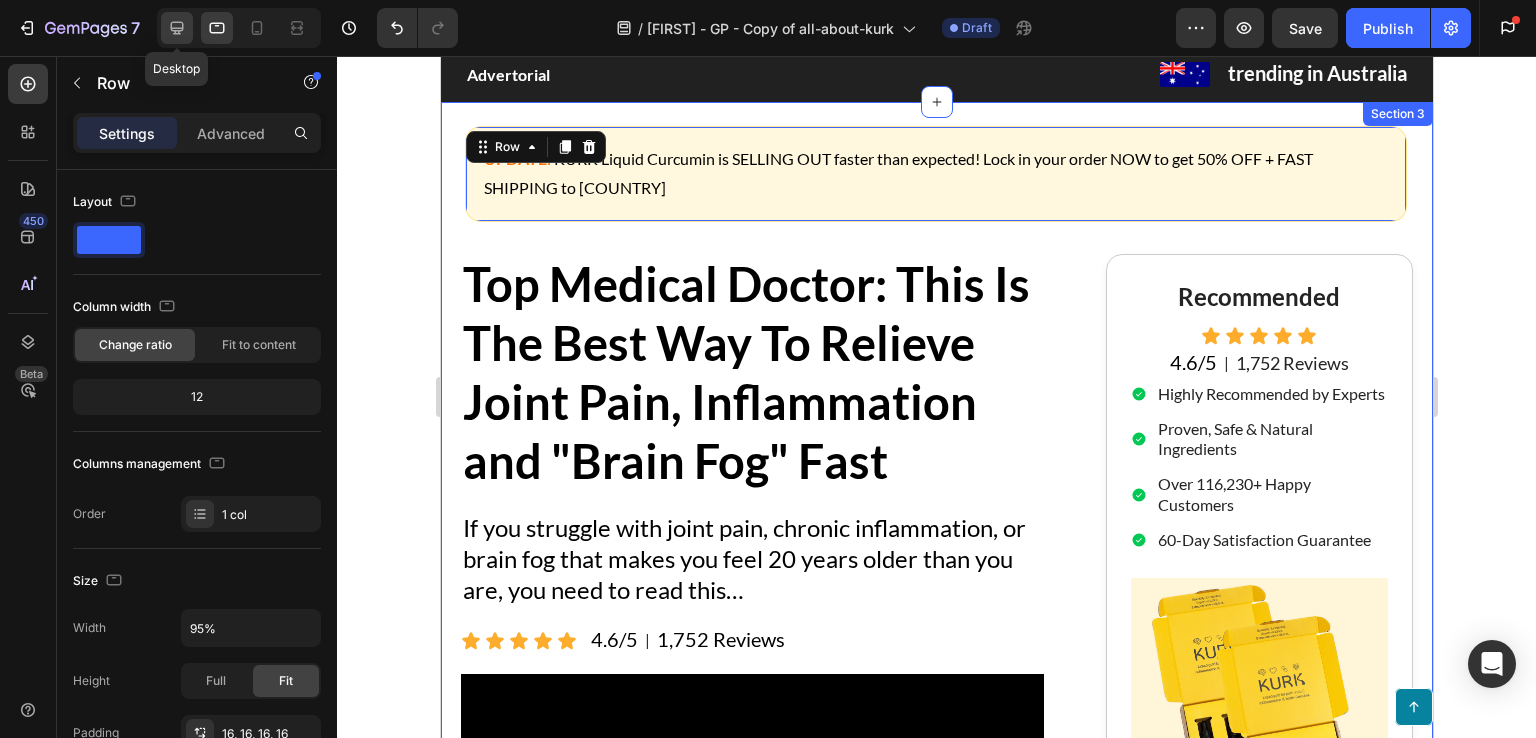 click 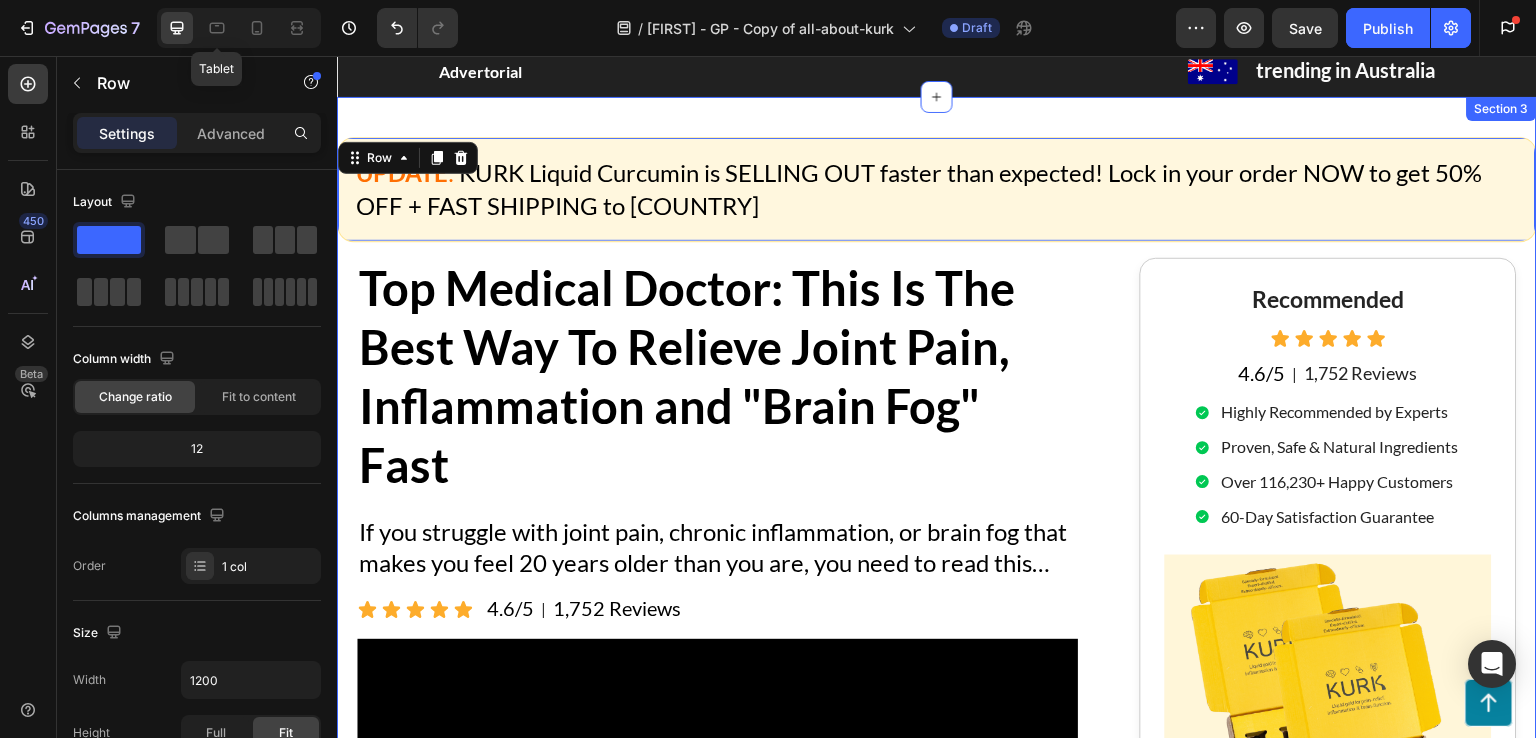 scroll, scrollTop: 61, scrollLeft: 0, axis: vertical 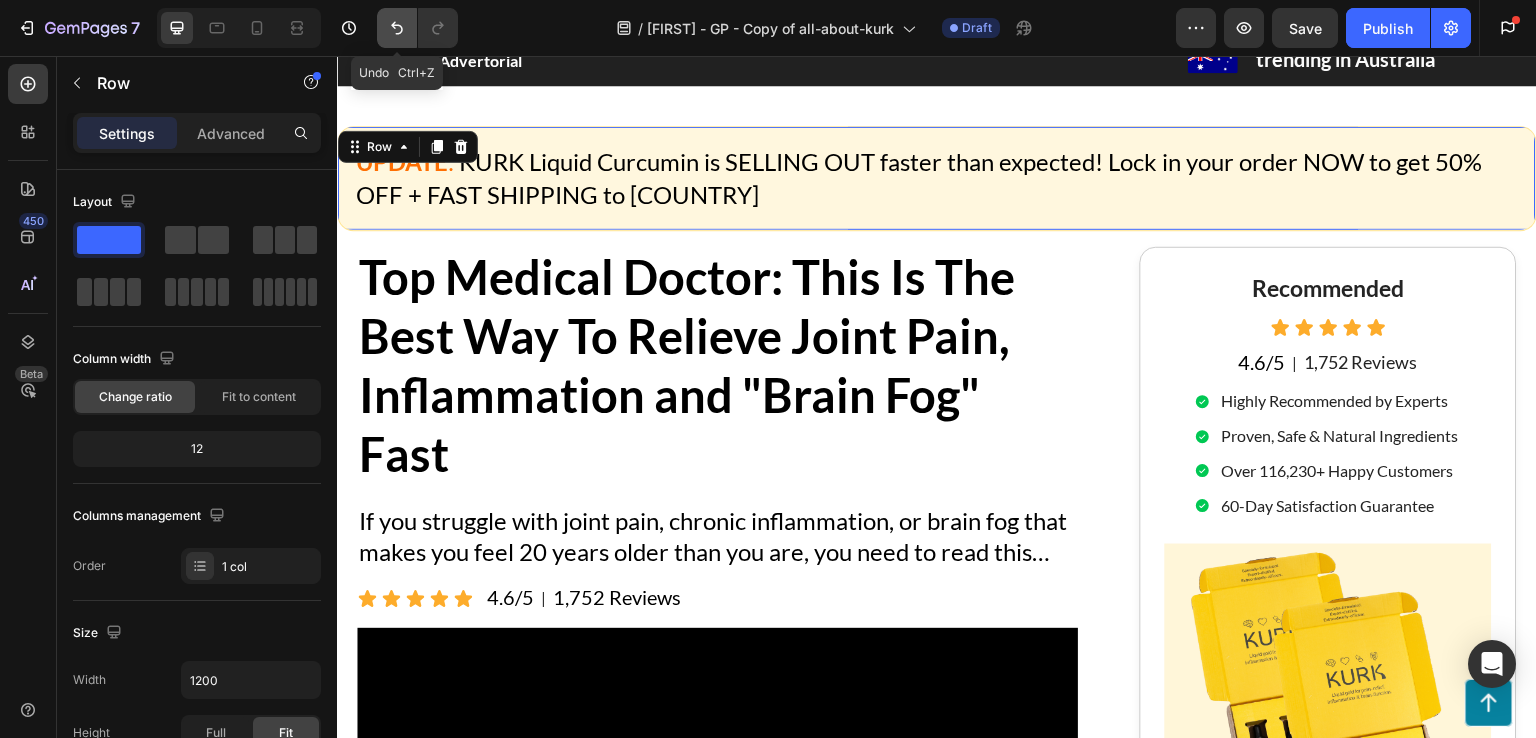 click 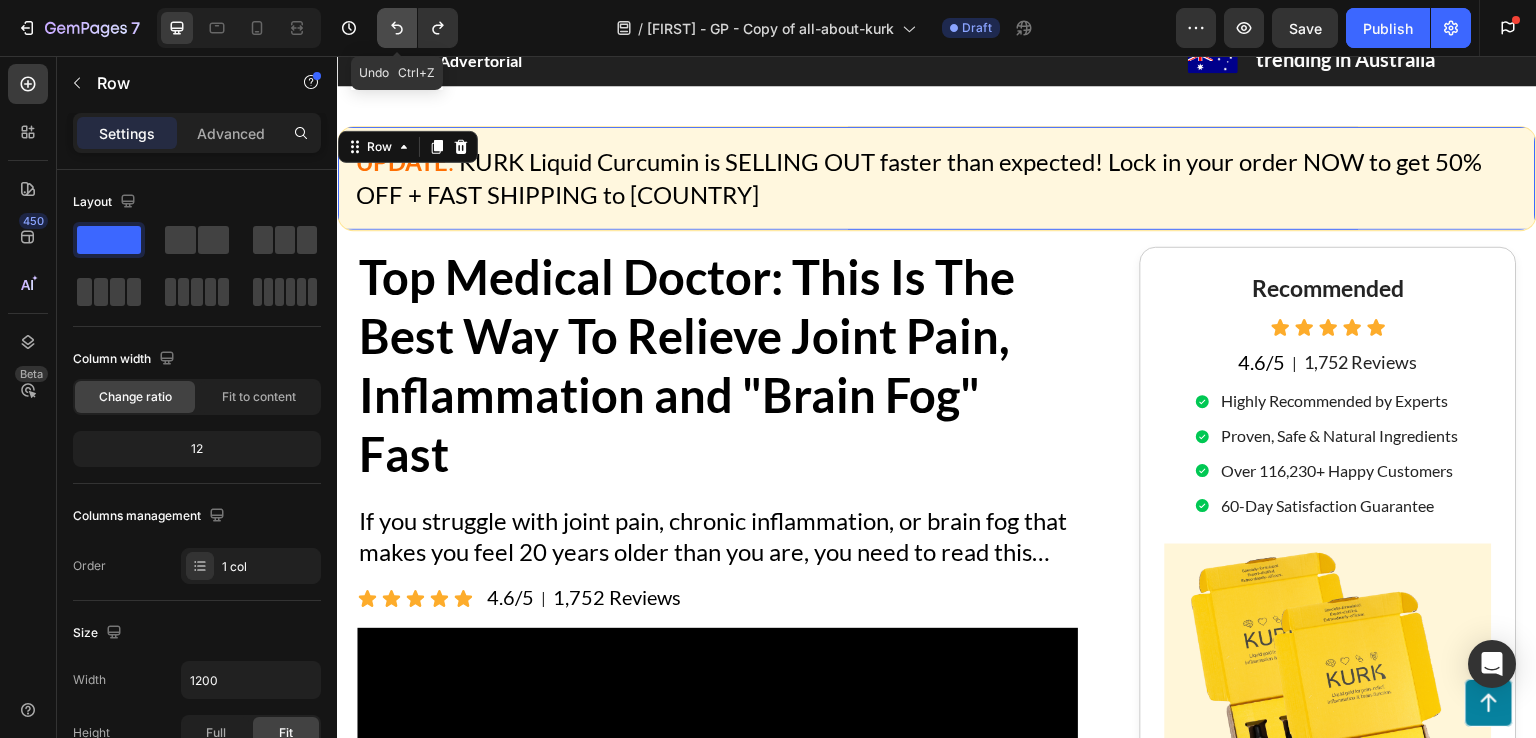 click 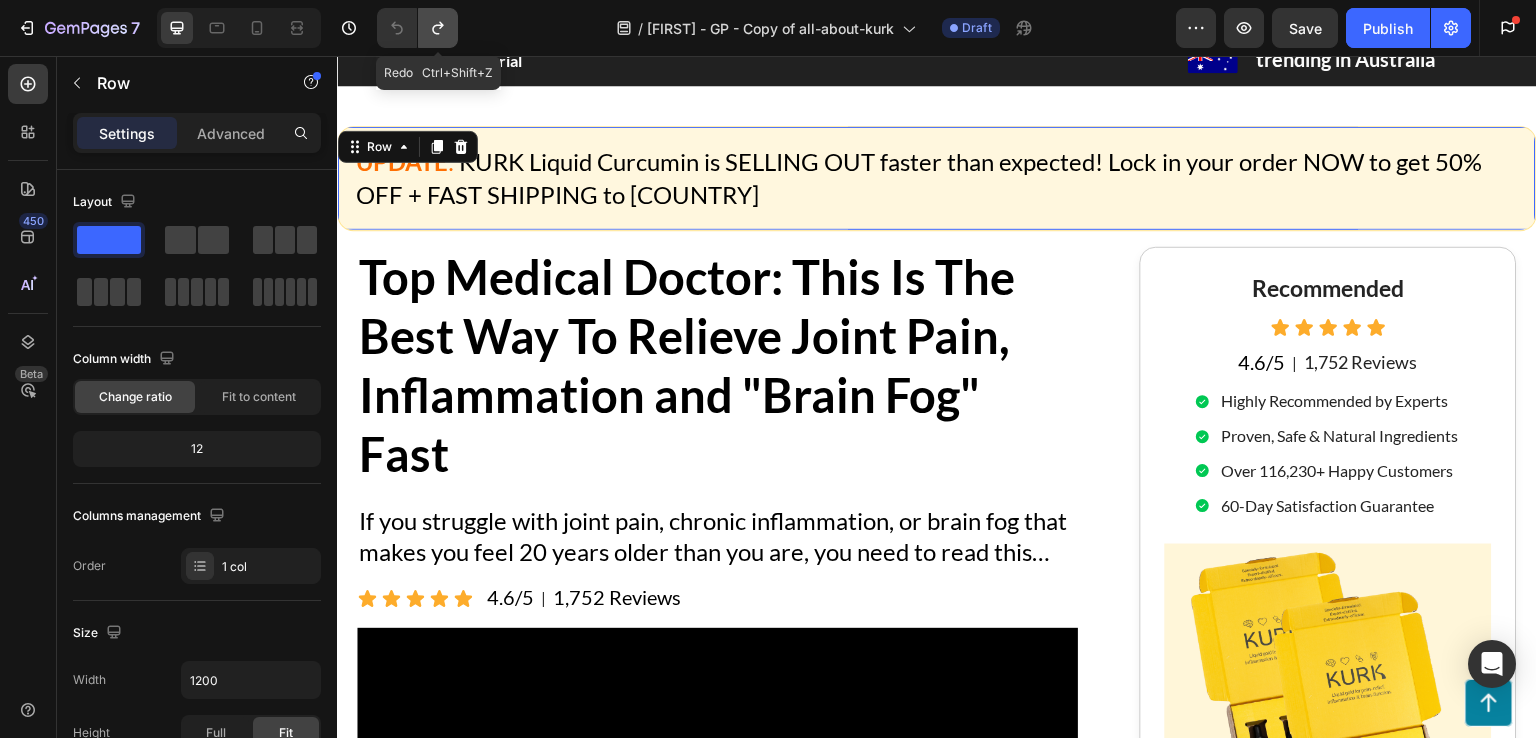click 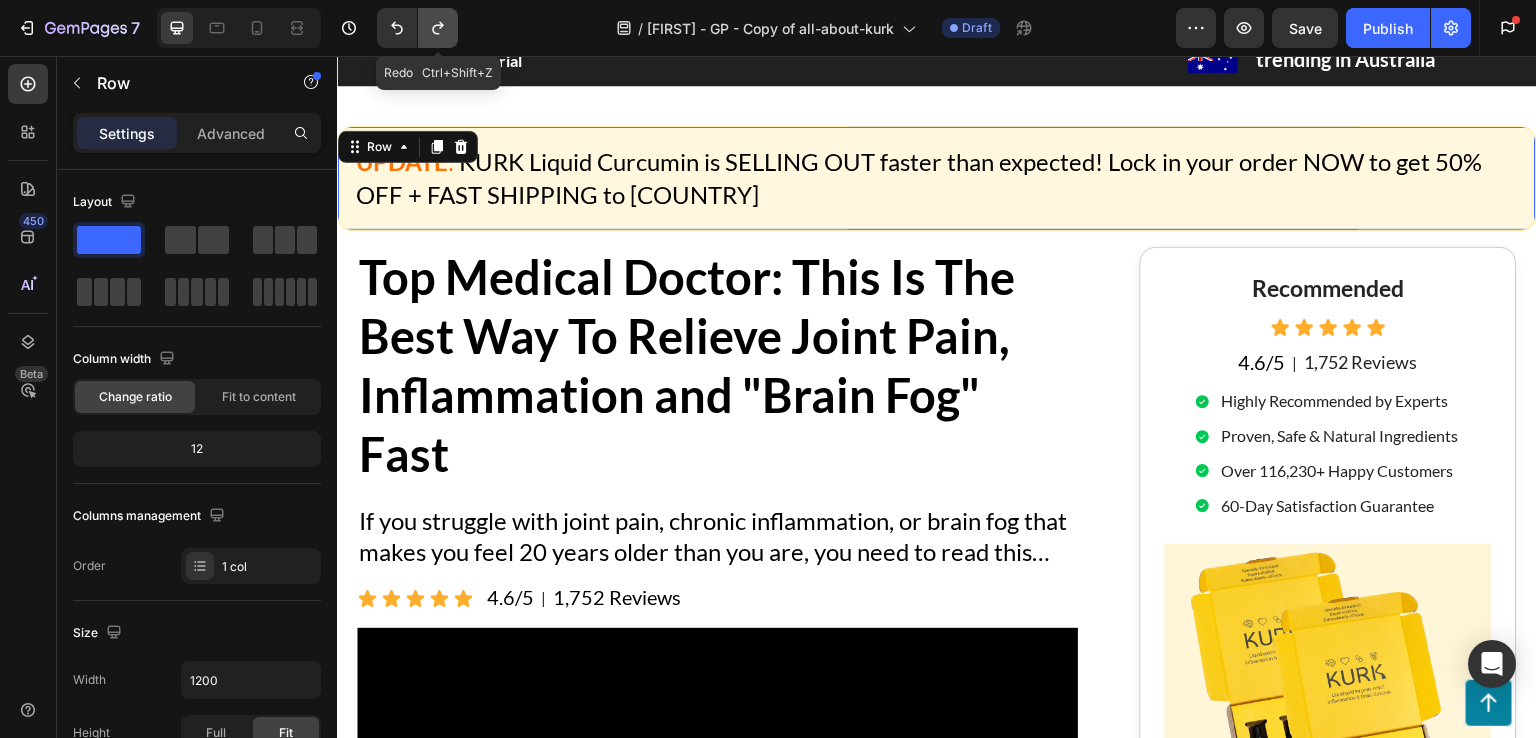 click 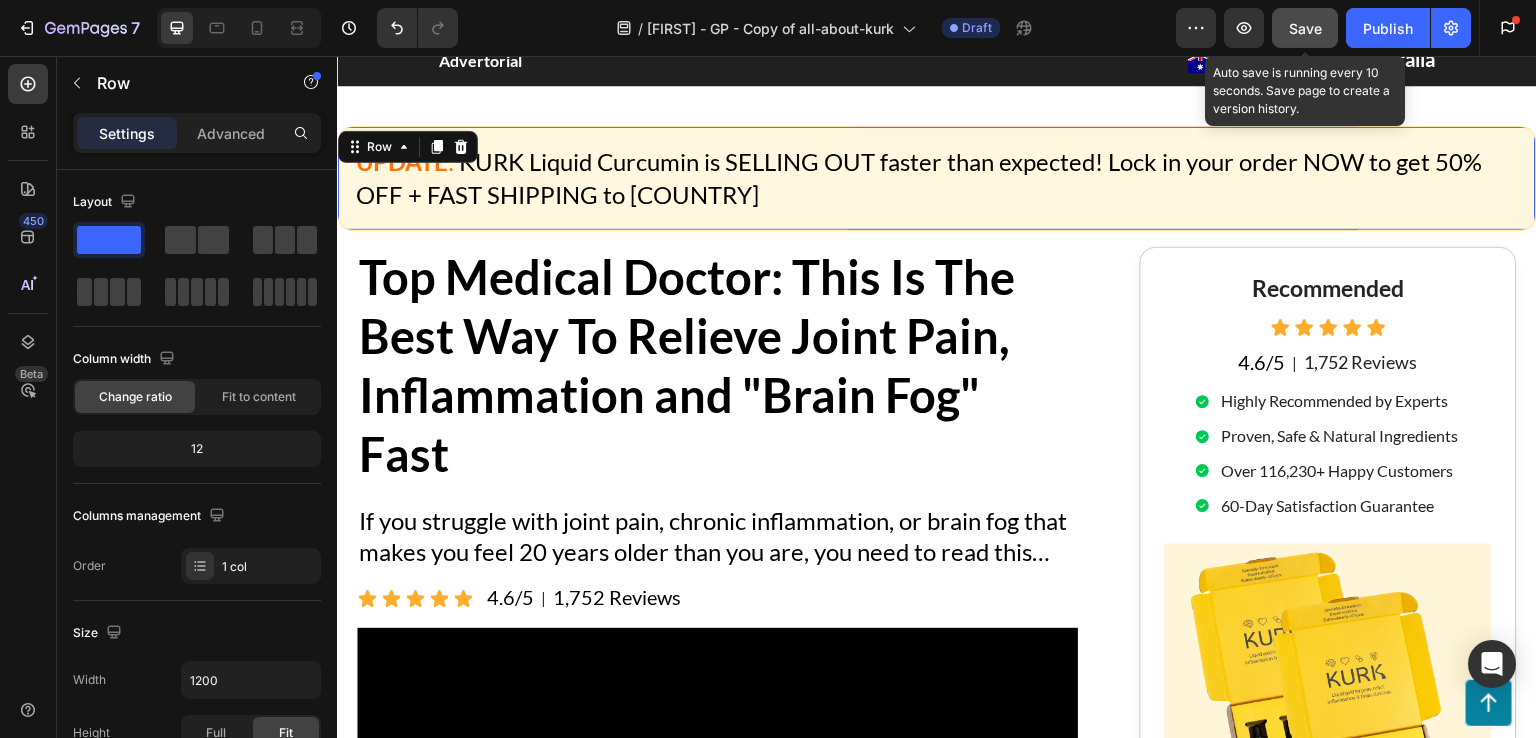 click on "Save" at bounding box center (1305, 28) 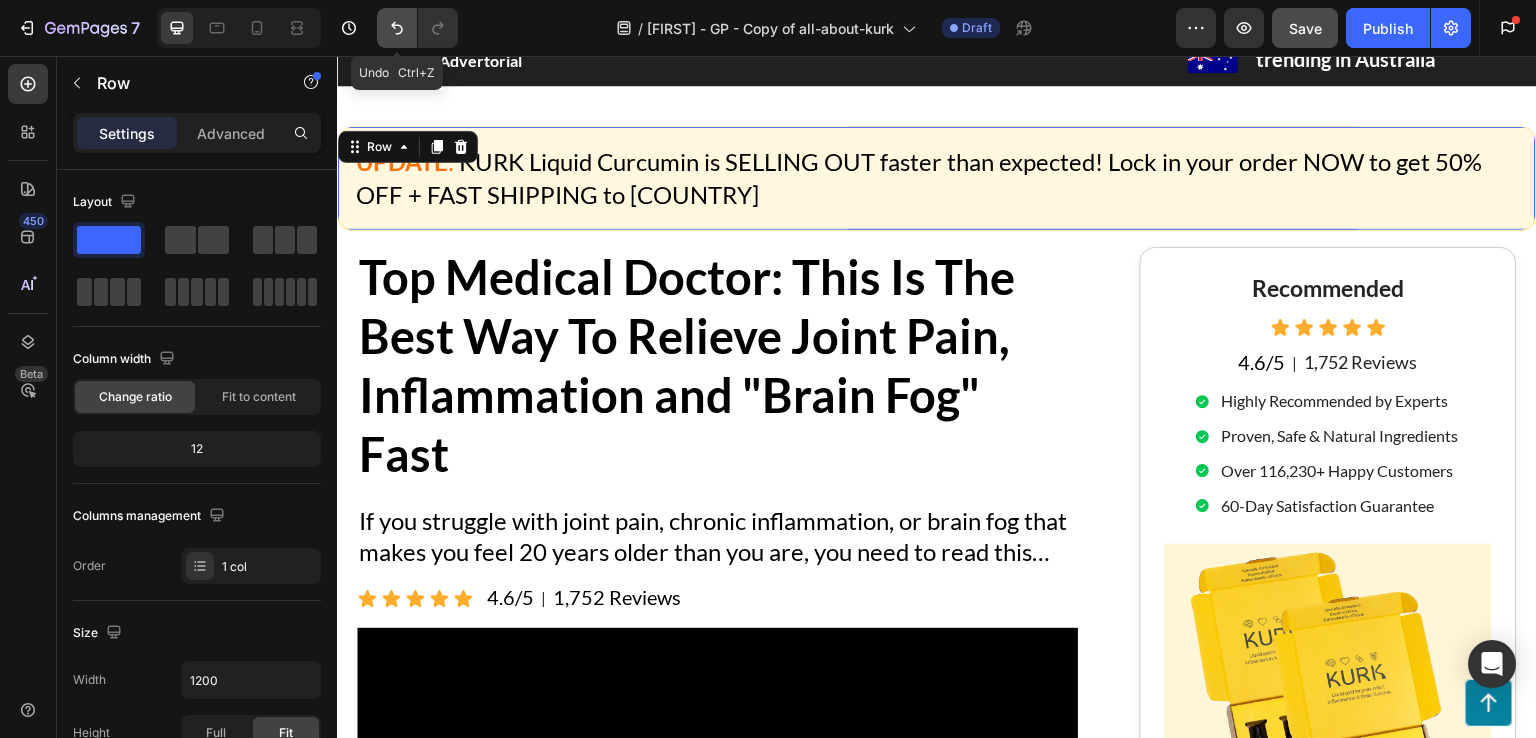 click 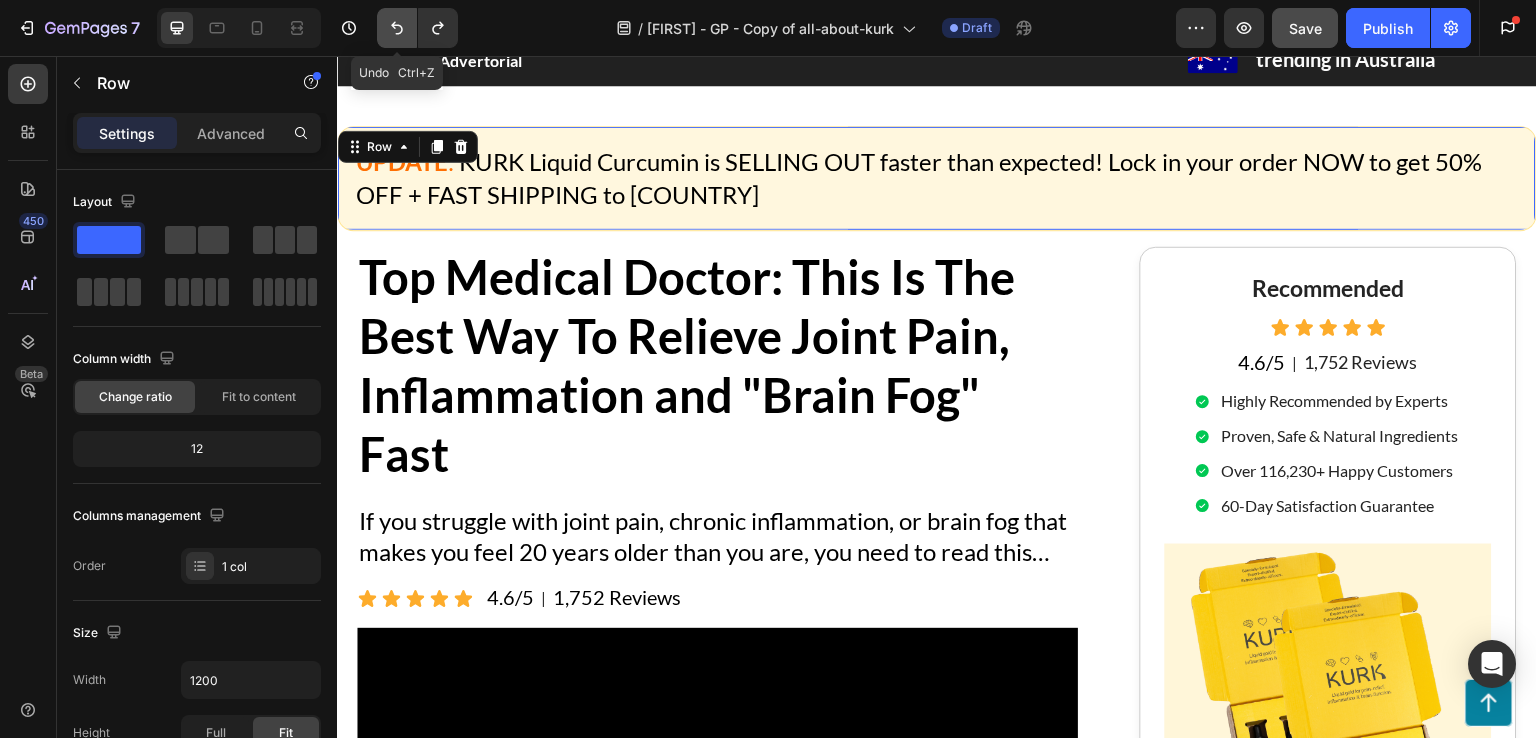 click 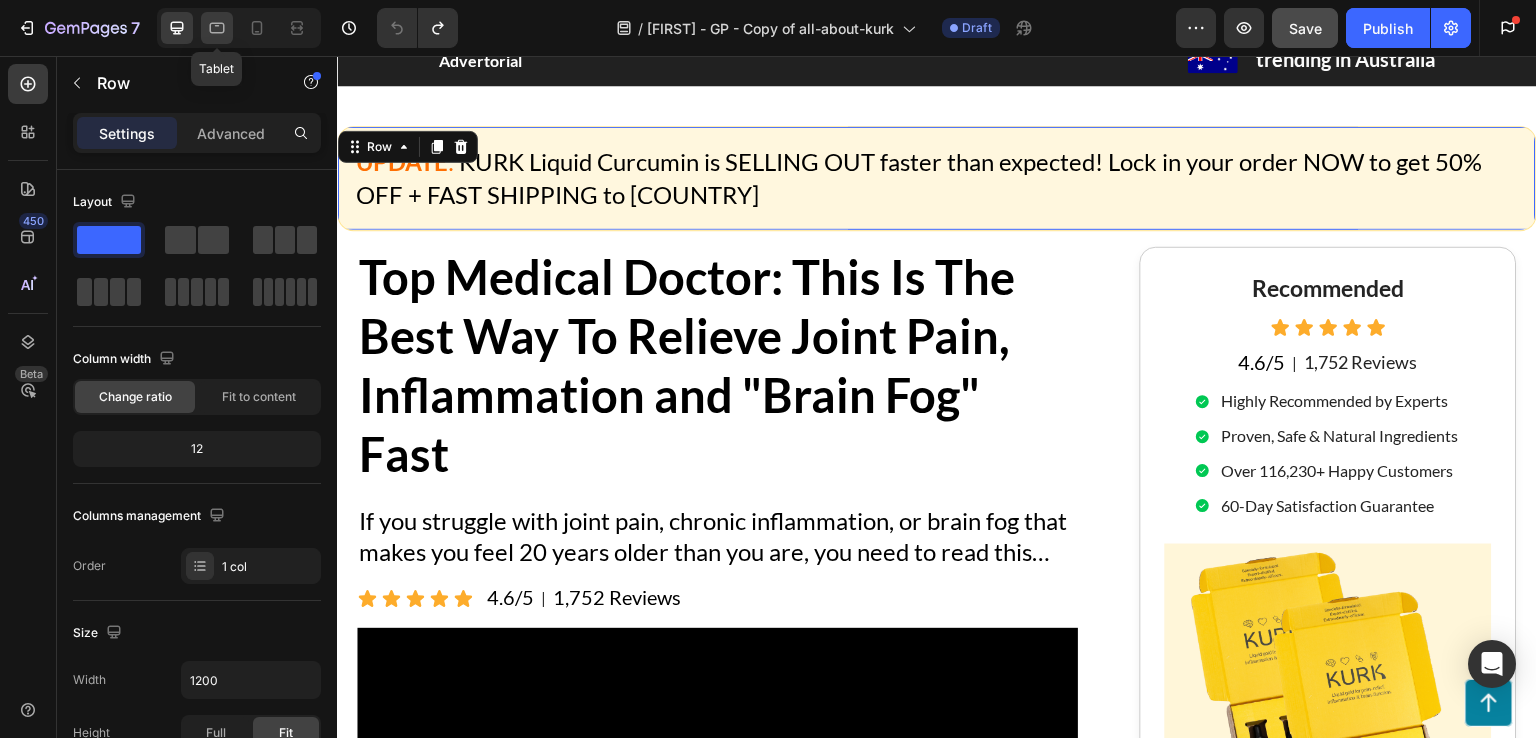 click 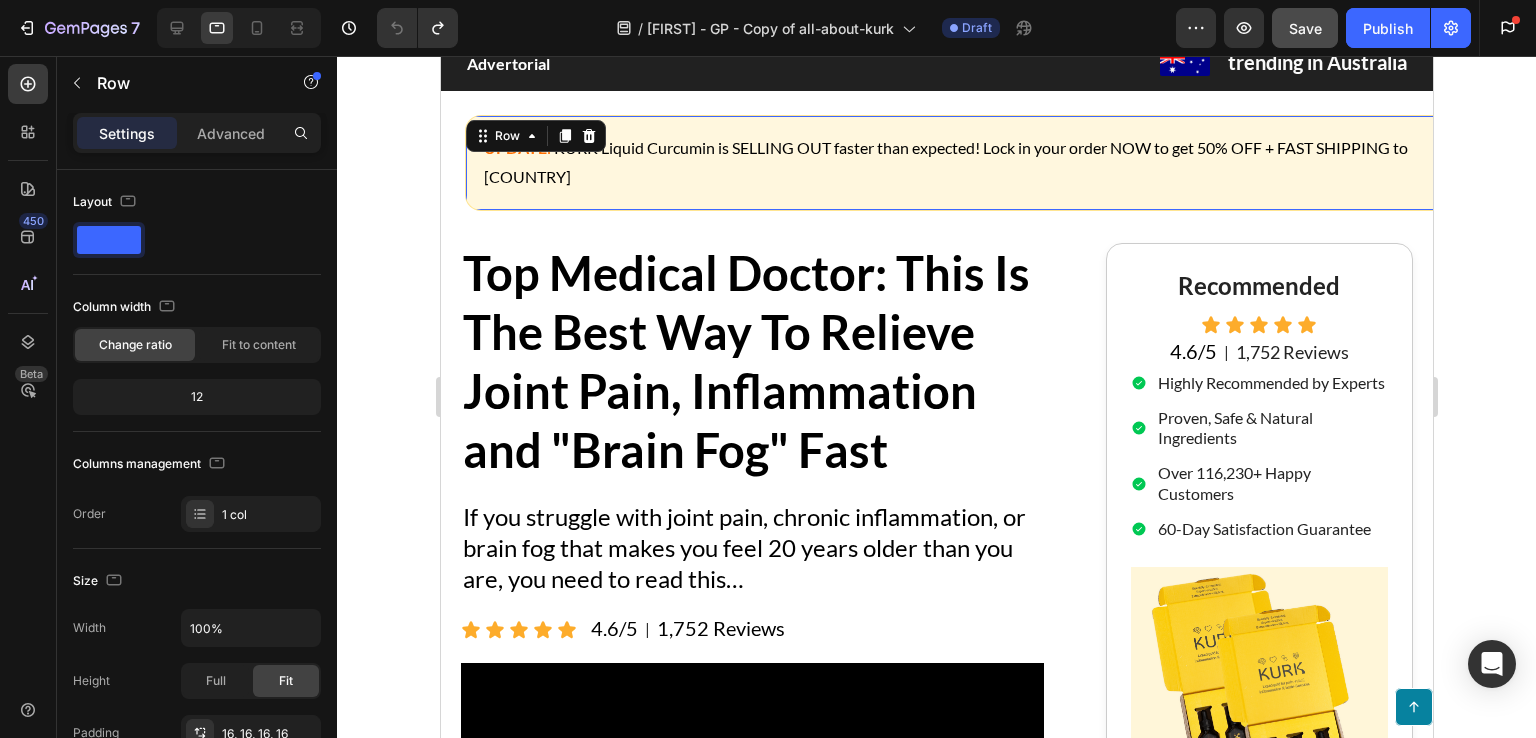 scroll, scrollTop: 50, scrollLeft: 0, axis: vertical 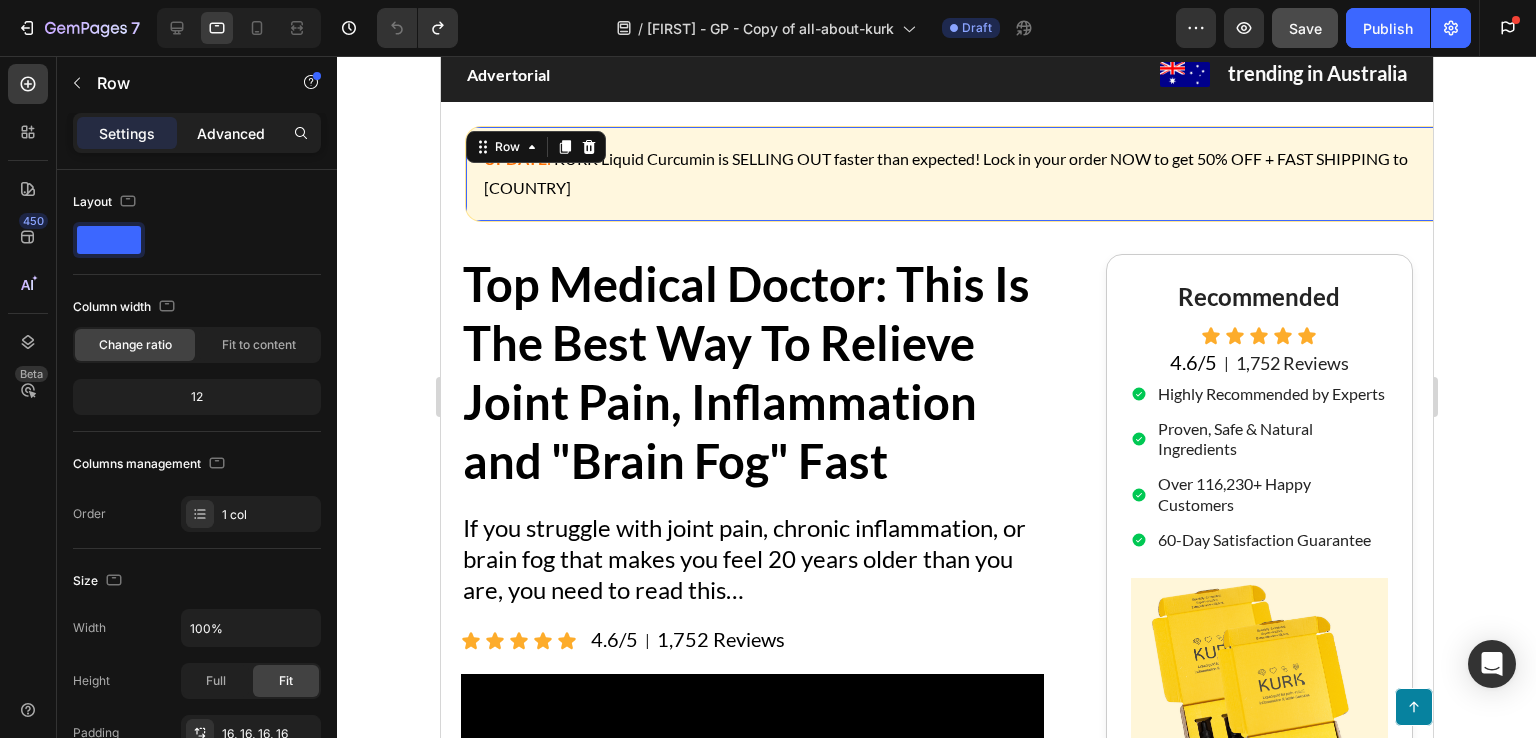 click on "Advanced" at bounding box center (231, 133) 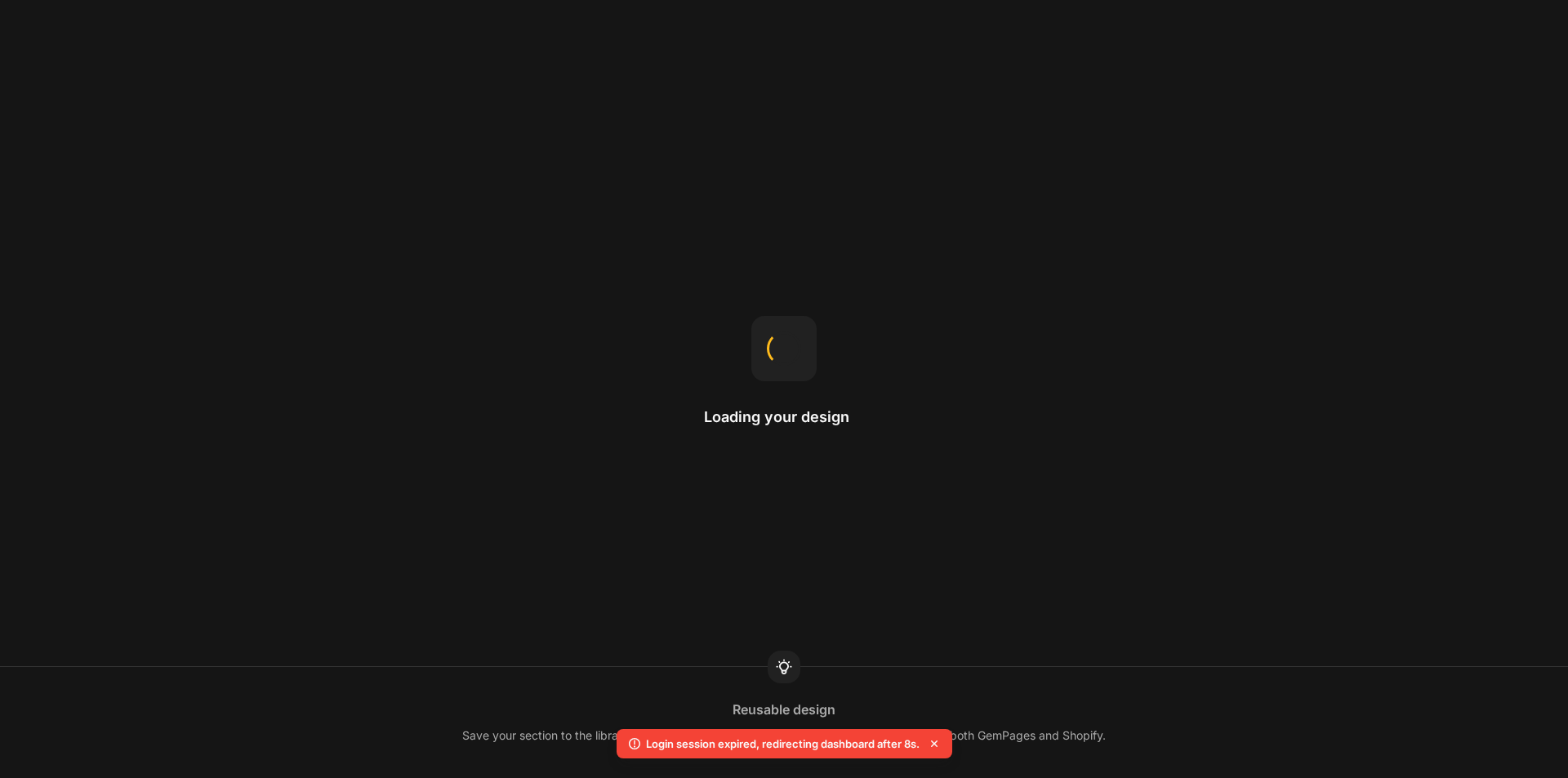 scroll, scrollTop: 0, scrollLeft: 0, axis: both 